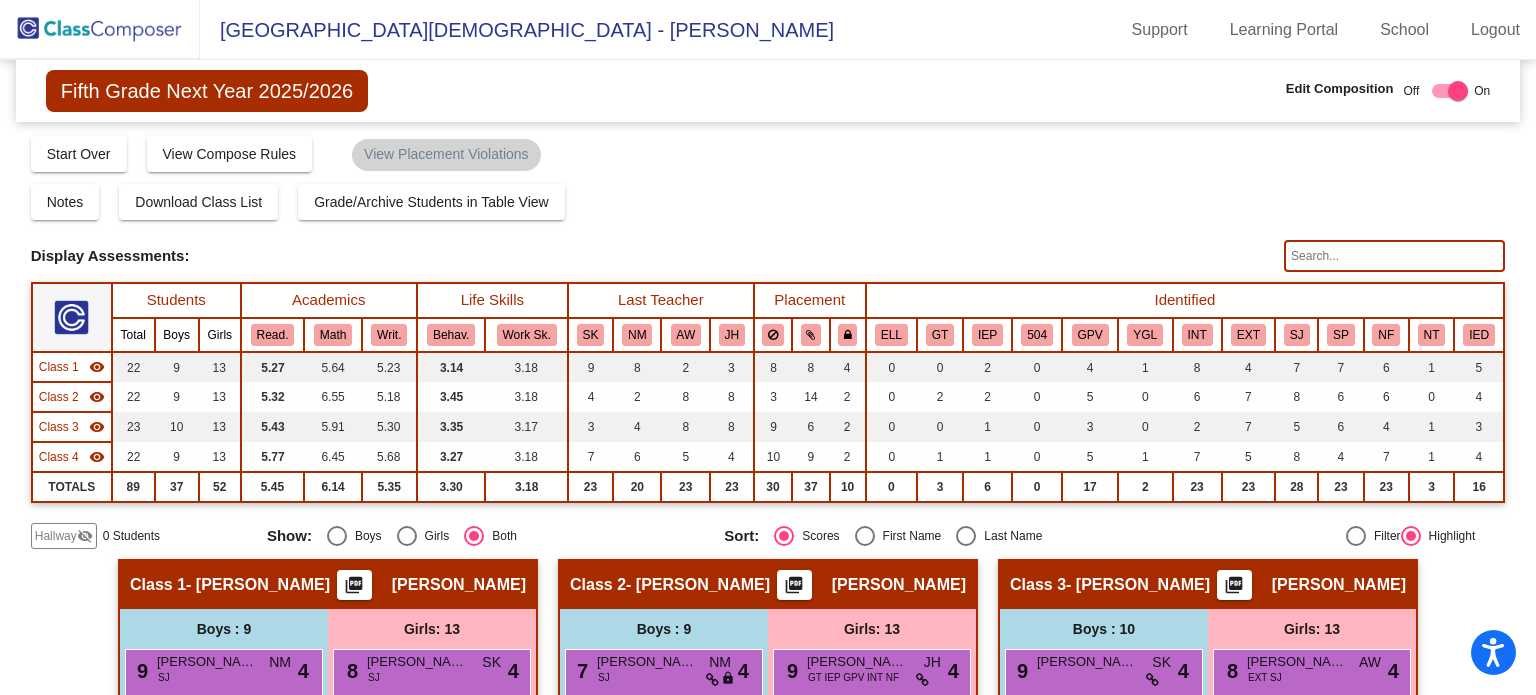 scroll, scrollTop: 0, scrollLeft: 0, axis: both 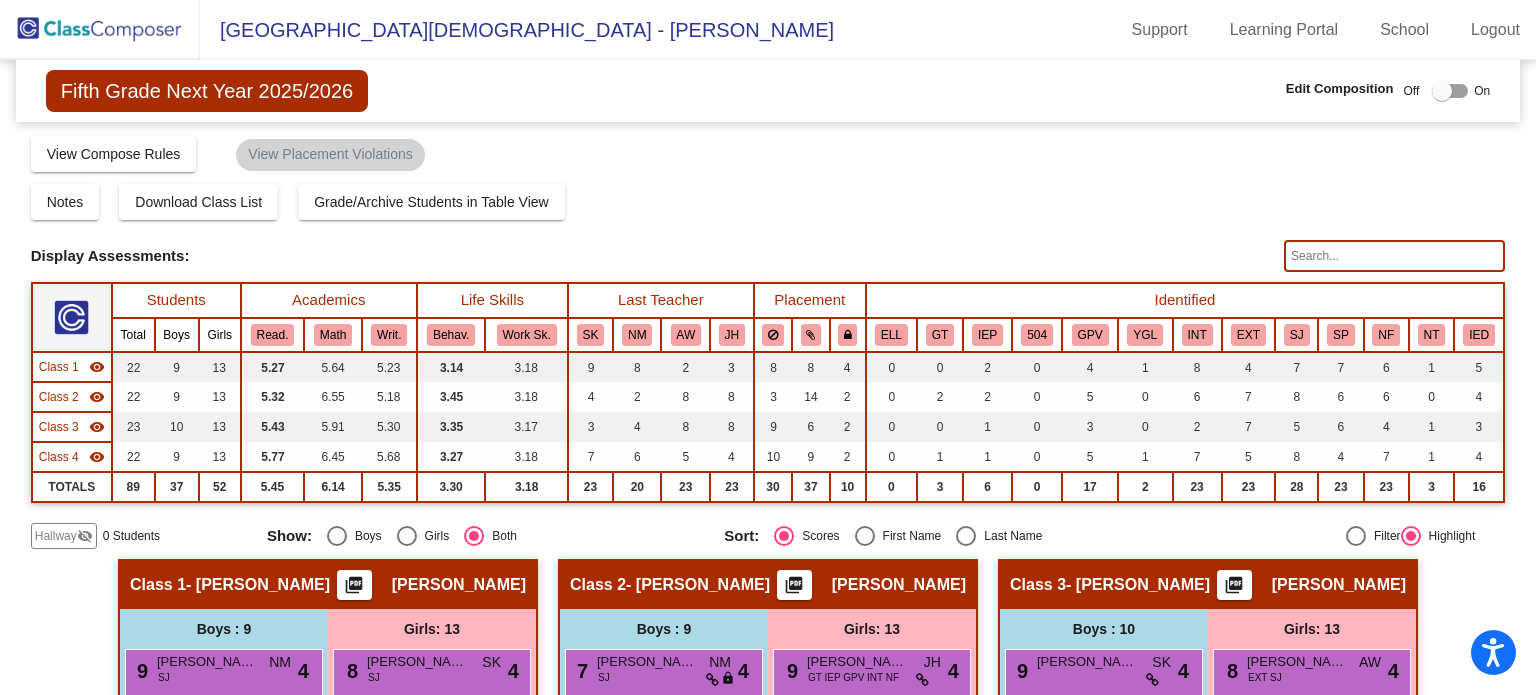 click 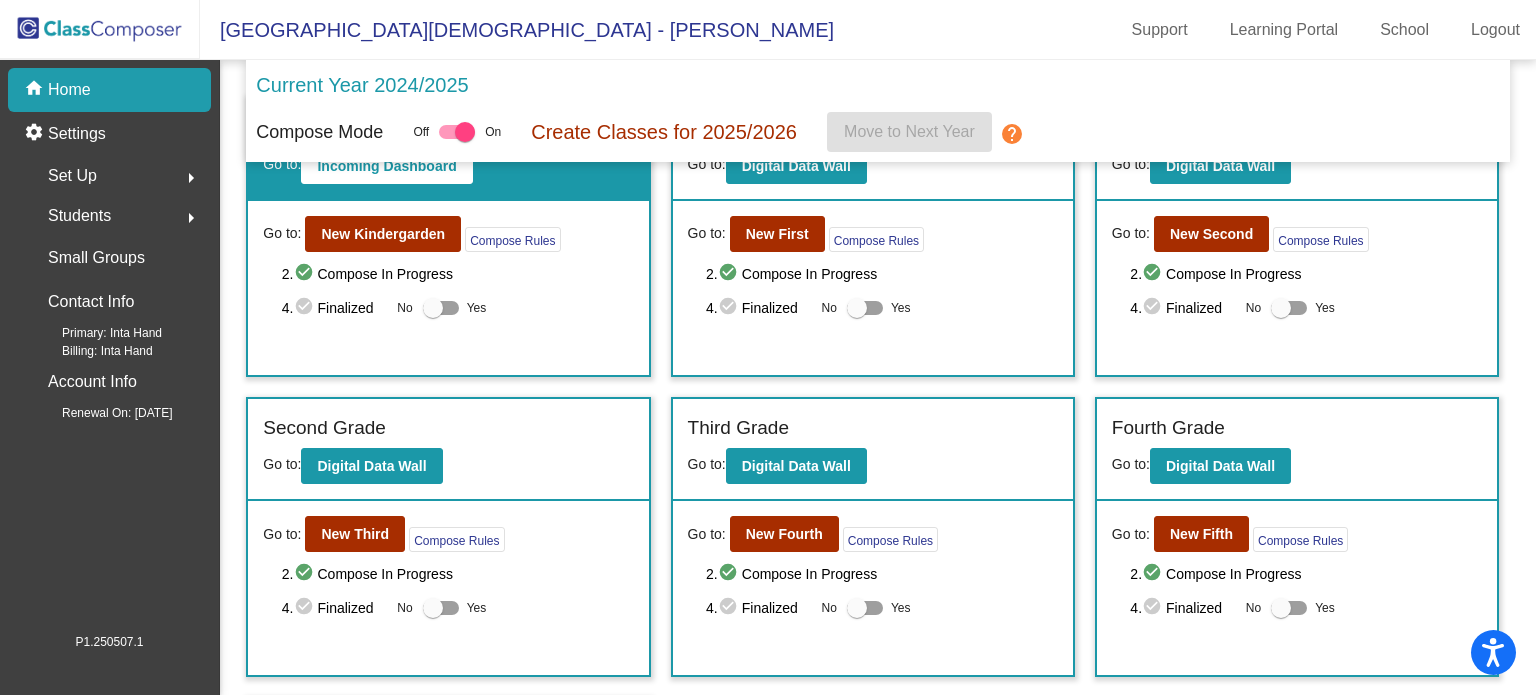scroll, scrollTop: 180, scrollLeft: 0, axis: vertical 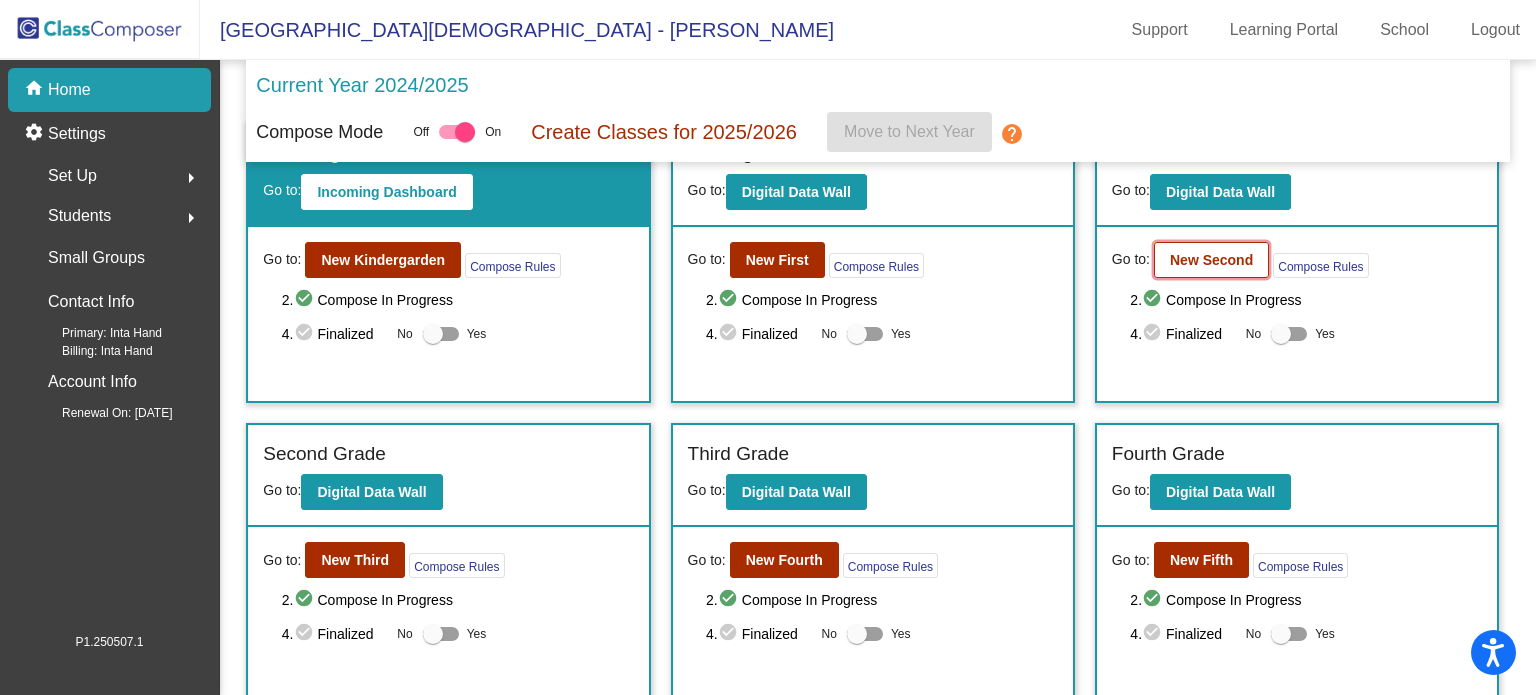 click on "New Second" 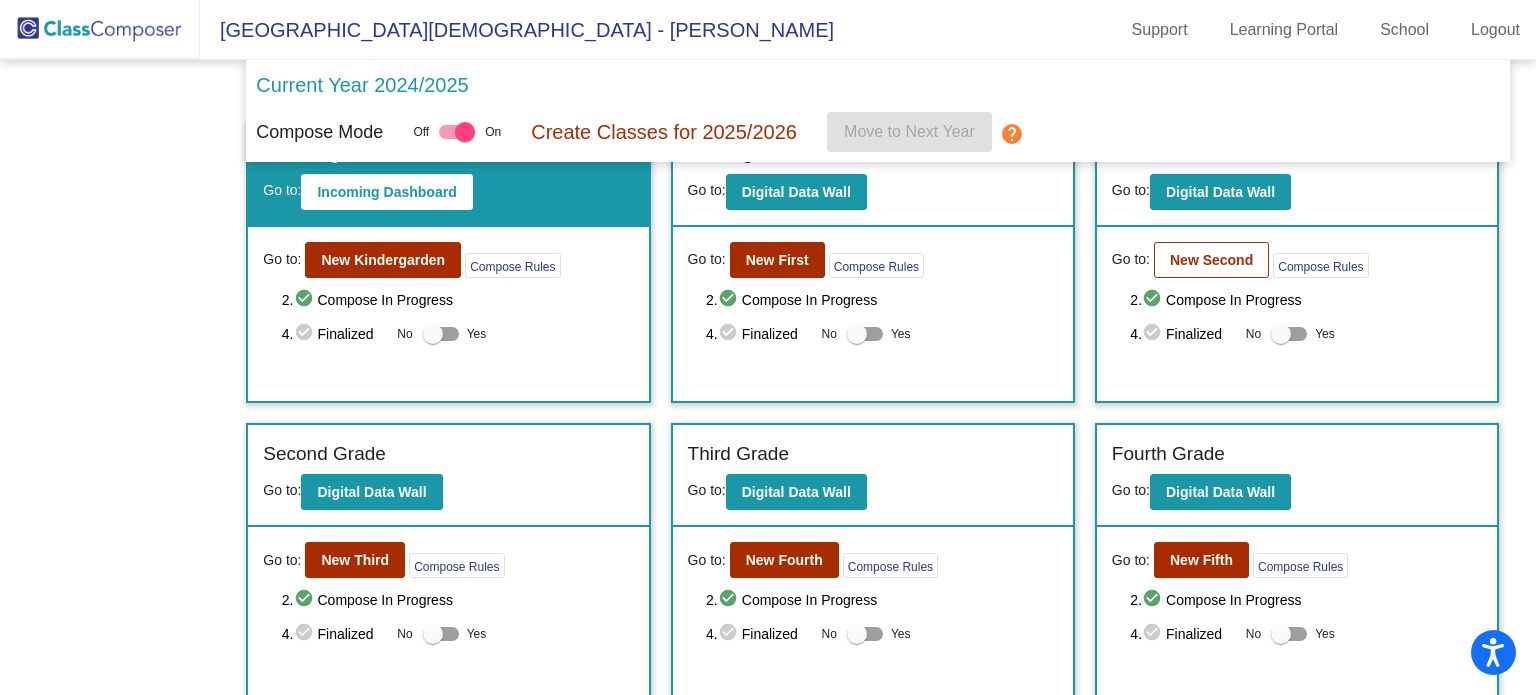 scroll, scrollTop: 0, scrollLeft: 0, axis: both 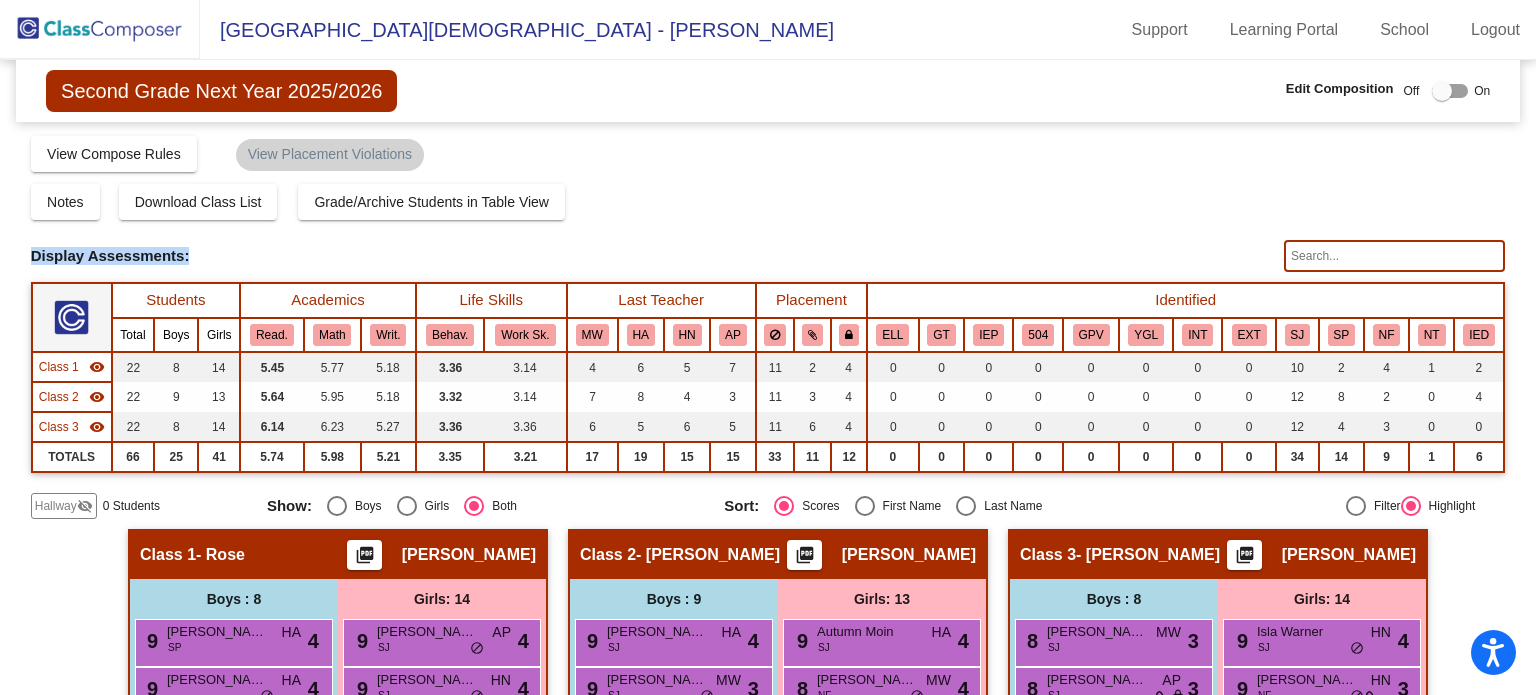 click on "Second Grade Next Year 2025/2026  Edit Composition Off   On  Incoming   Digital Data Wall    Display Scores for Years:   2023 - 2024   2024 - 2025  Grade/Archive Students in Table View   Download   New Small Group   Saved Small Group   Compose   Start Over   Submit Classes  Compose has been submitted  Check for Incomplete Scores  View Compose Rules   View Placement Violations  Notes   Download Class List   Import Students   Grade/Archive Students in Table View   New Small Group   Saved Small Group  Display Scores for Years:   2023 - 2024   2024 - 2025 Display Assessments: Students Academics Life Skills  Last Teacher  Placement  Identified  Total Boys Girls  Read.   Math   Writ.   Behav.   Work Sk.   MW   HA   HN   AP   ELL   GT   IEP   504   GPV   YGL   INT   EXT   SJ   SP   NF   NT   IED  Hallway  visibility_off  0 0 0                 0   0   0   0   0   0   0   0   0   0   0   0   0   0   0   0   0   0   0   0  Class 1  visibility  22 8 14  5.45   5.77   5.18   3.36   3.14   4   6   5   7   11   2  22" 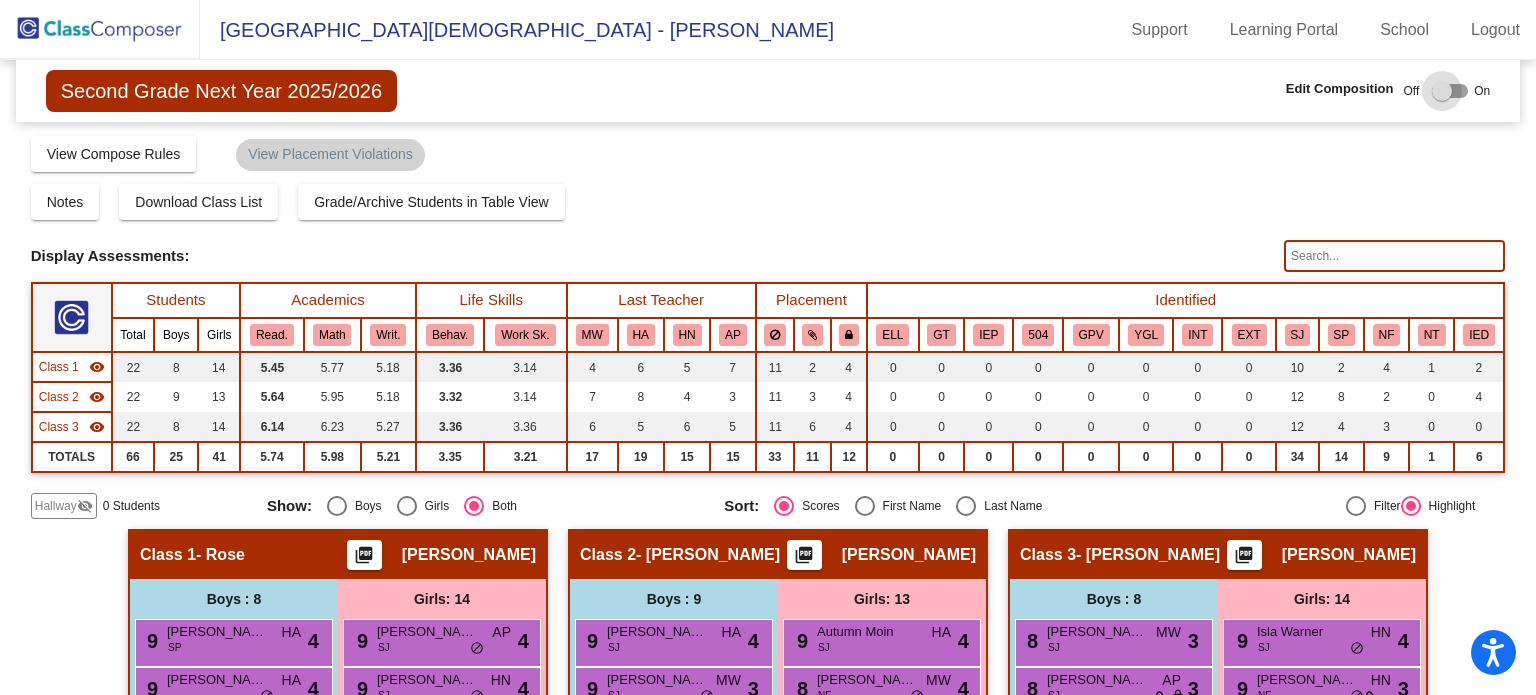 click at bounding box center [1450, 91] 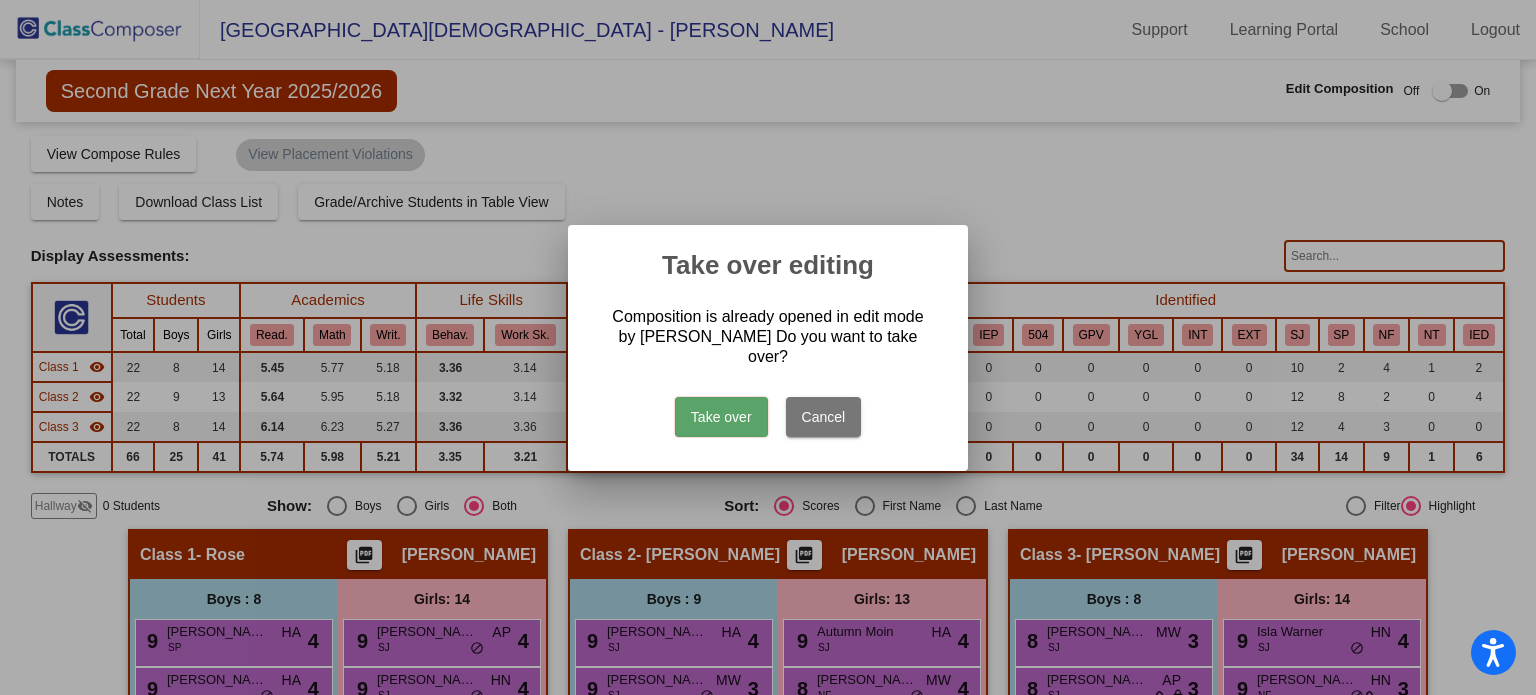 click on "Cancel" at bounding box center (824, 417) 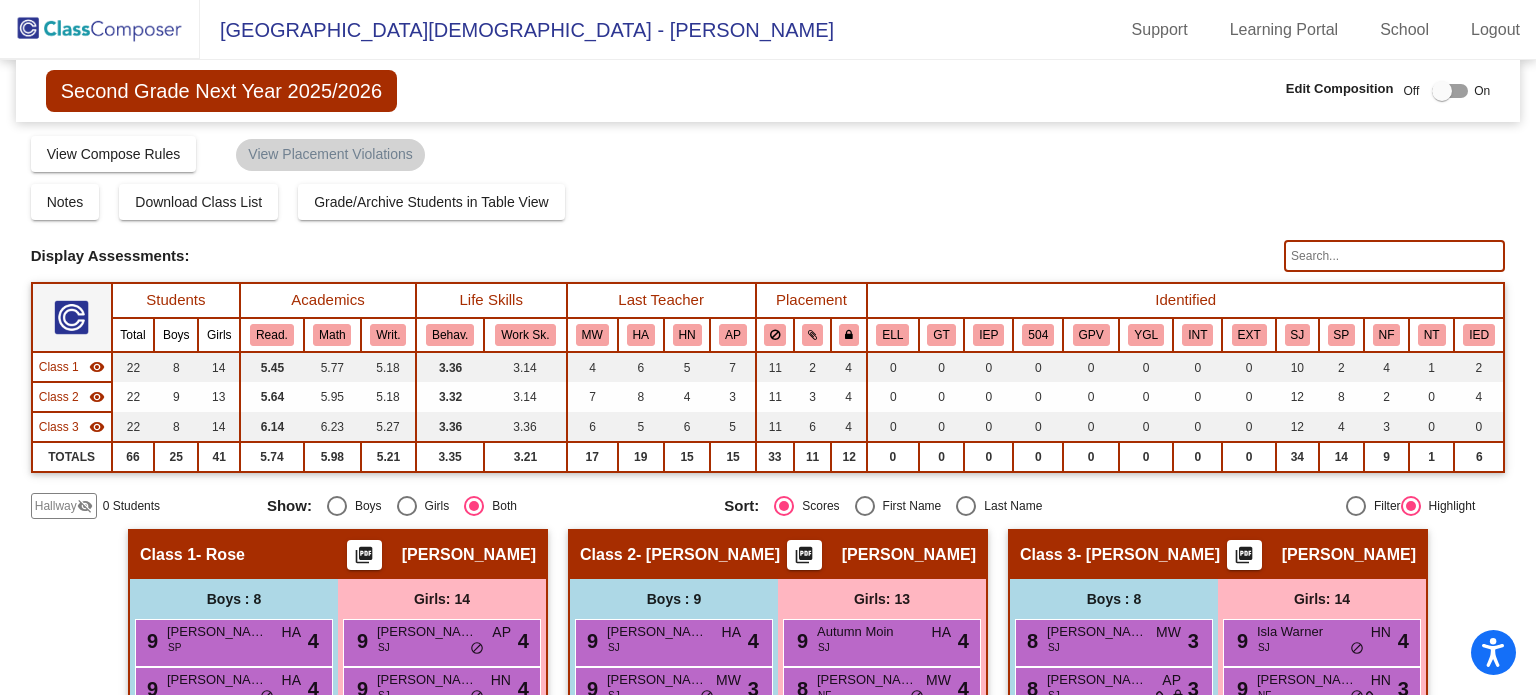 click 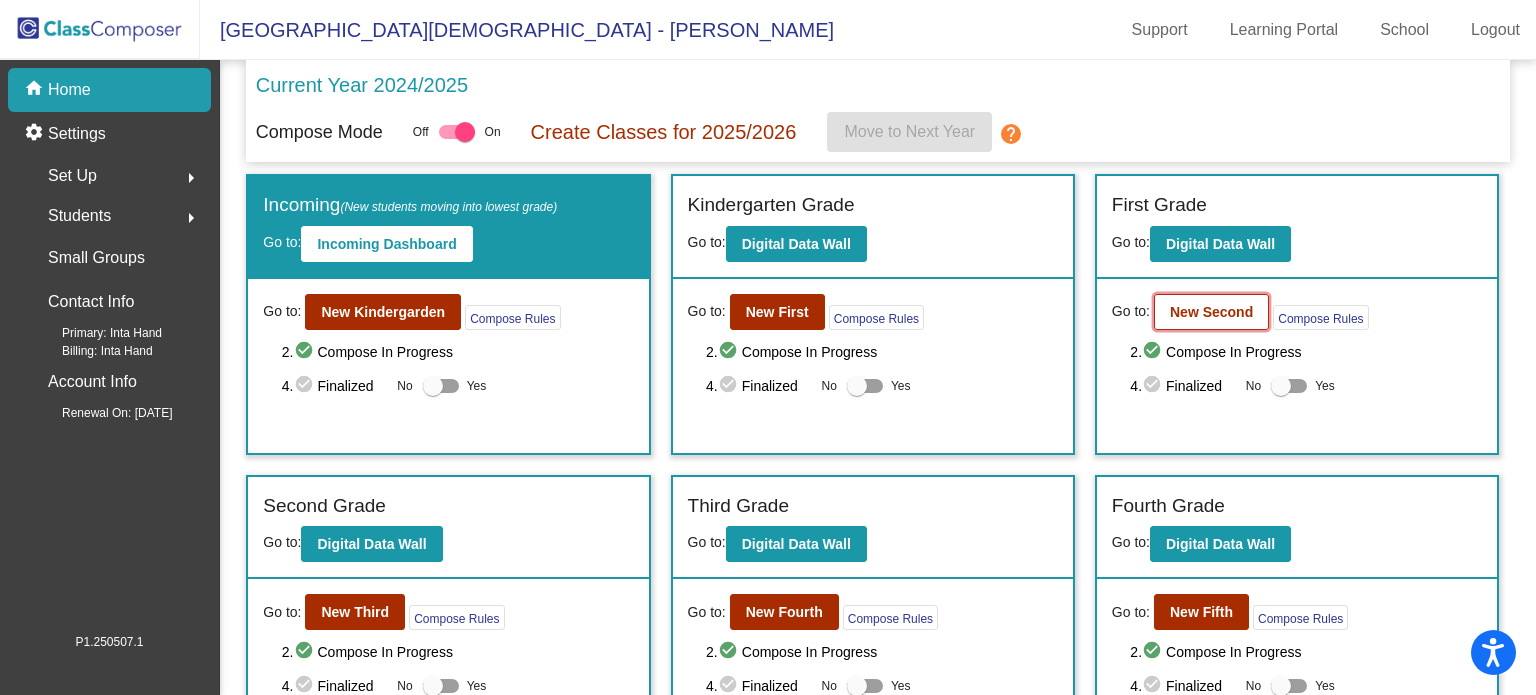 click on "New Second" 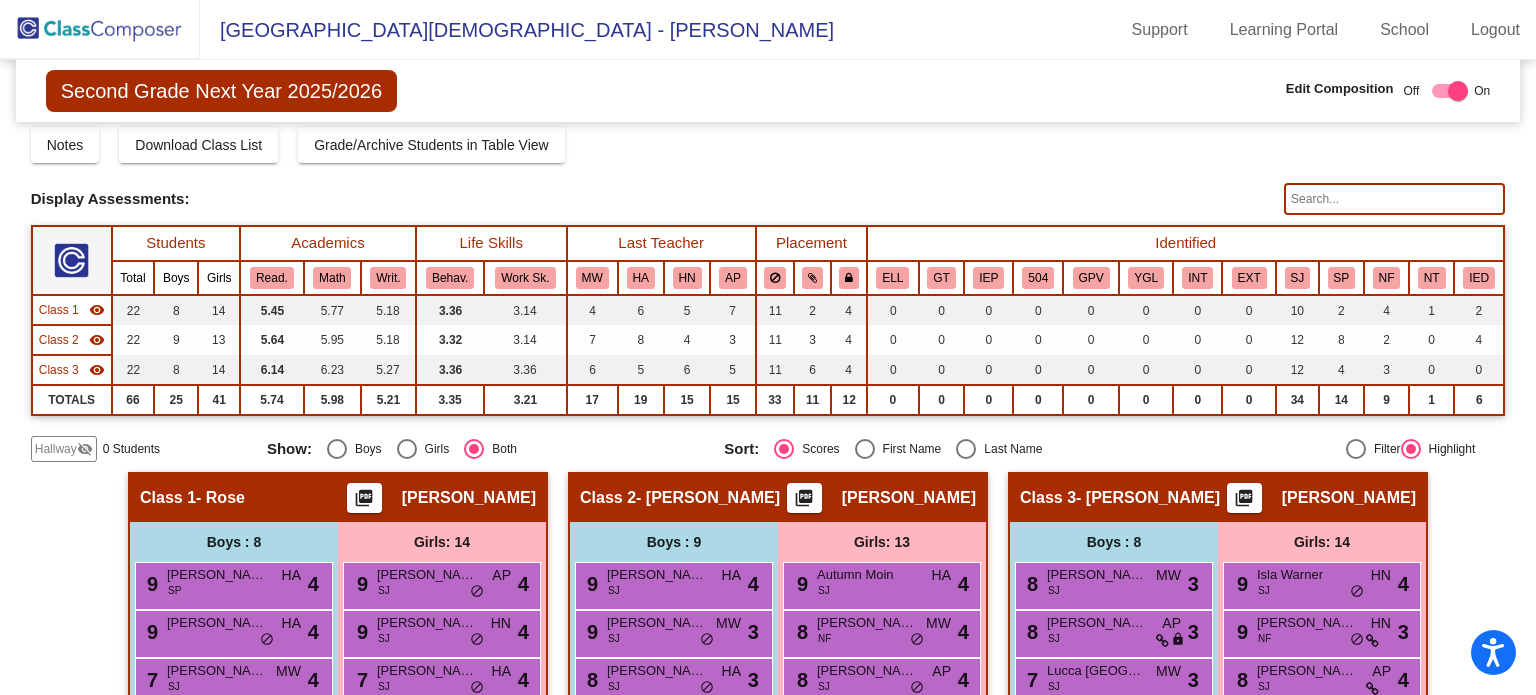 scroll, scrollTop: 0, scrollLeft: 0, axis: both 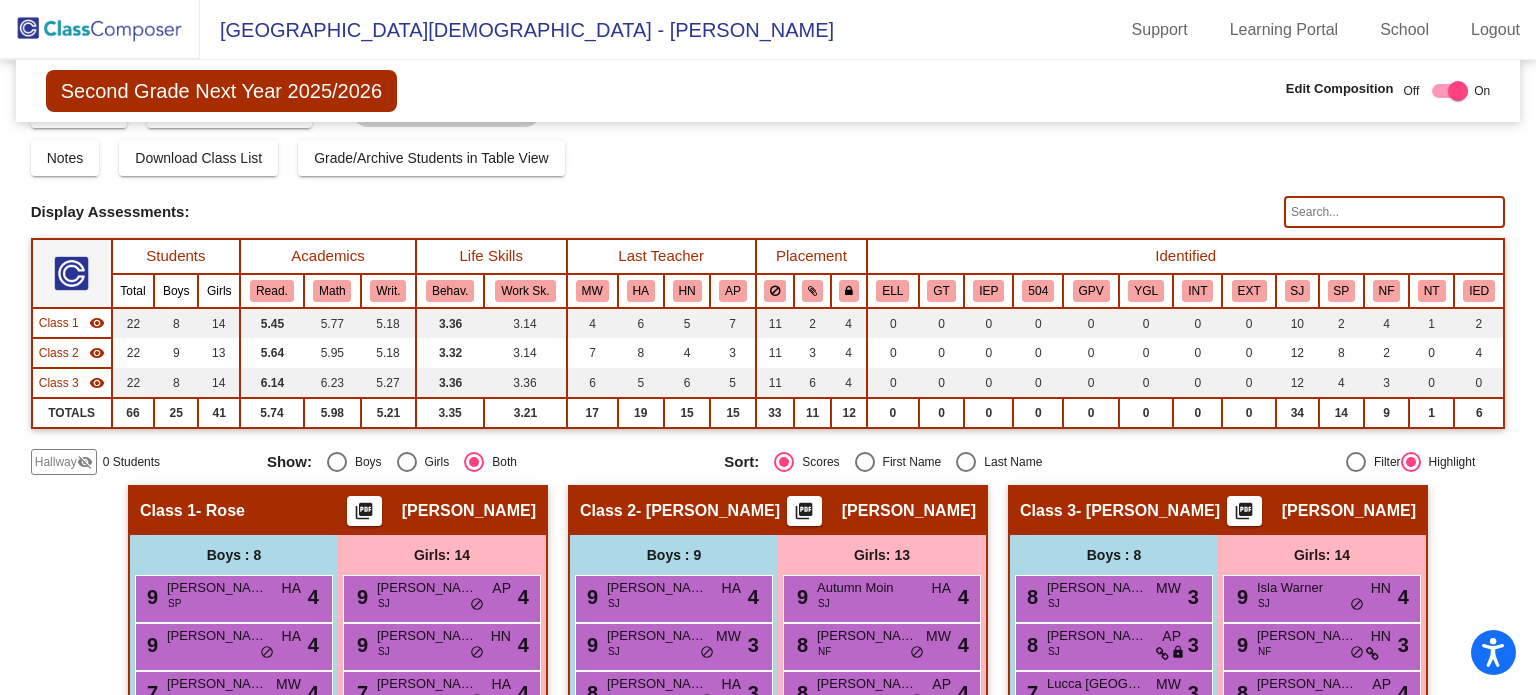 click 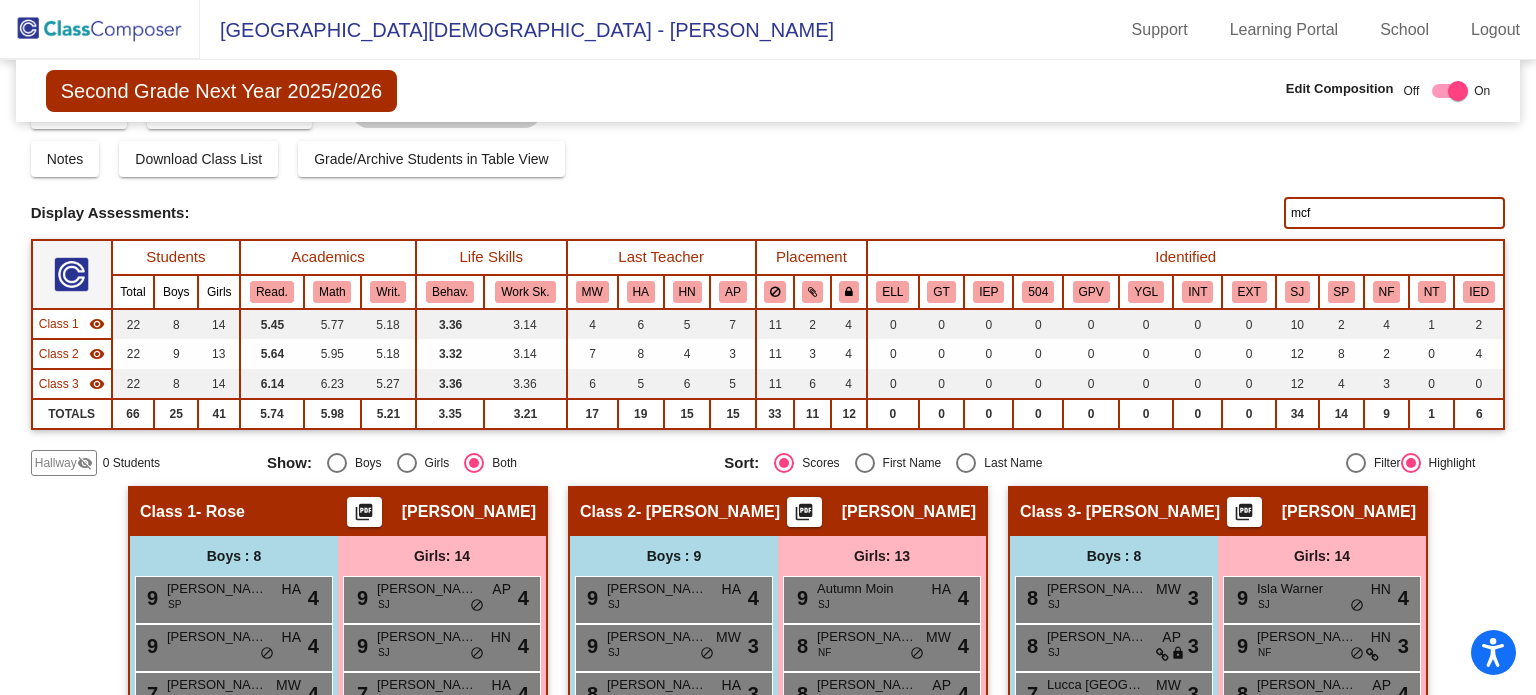 scroll, scrollTop: 36, scrollLeft: 0, axis: vertical 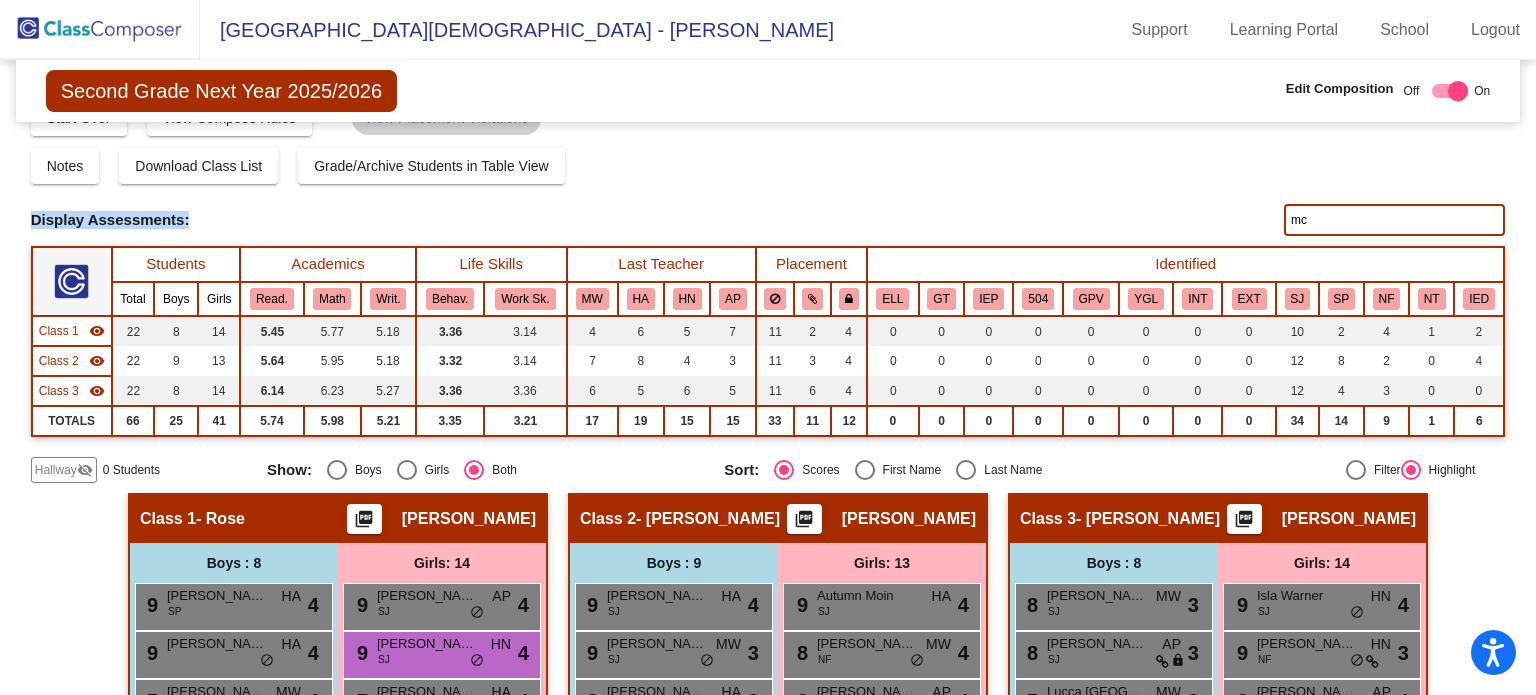drag, startPoint x: 1524, startPoint y: 170, endPoint x: 1521, endPoint y: 198, distance: 28.160255 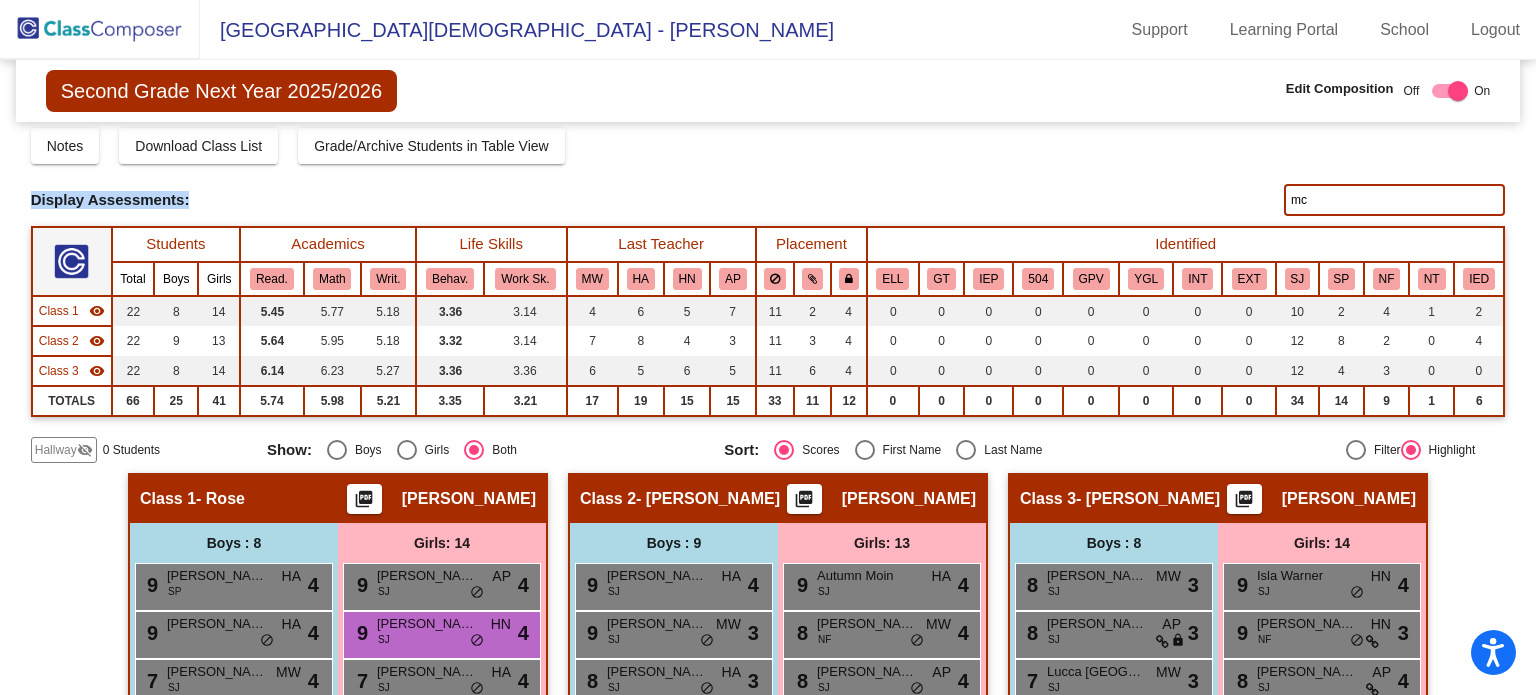 scroll, scrollTop: 0, scrollLeft: 0, axis: both 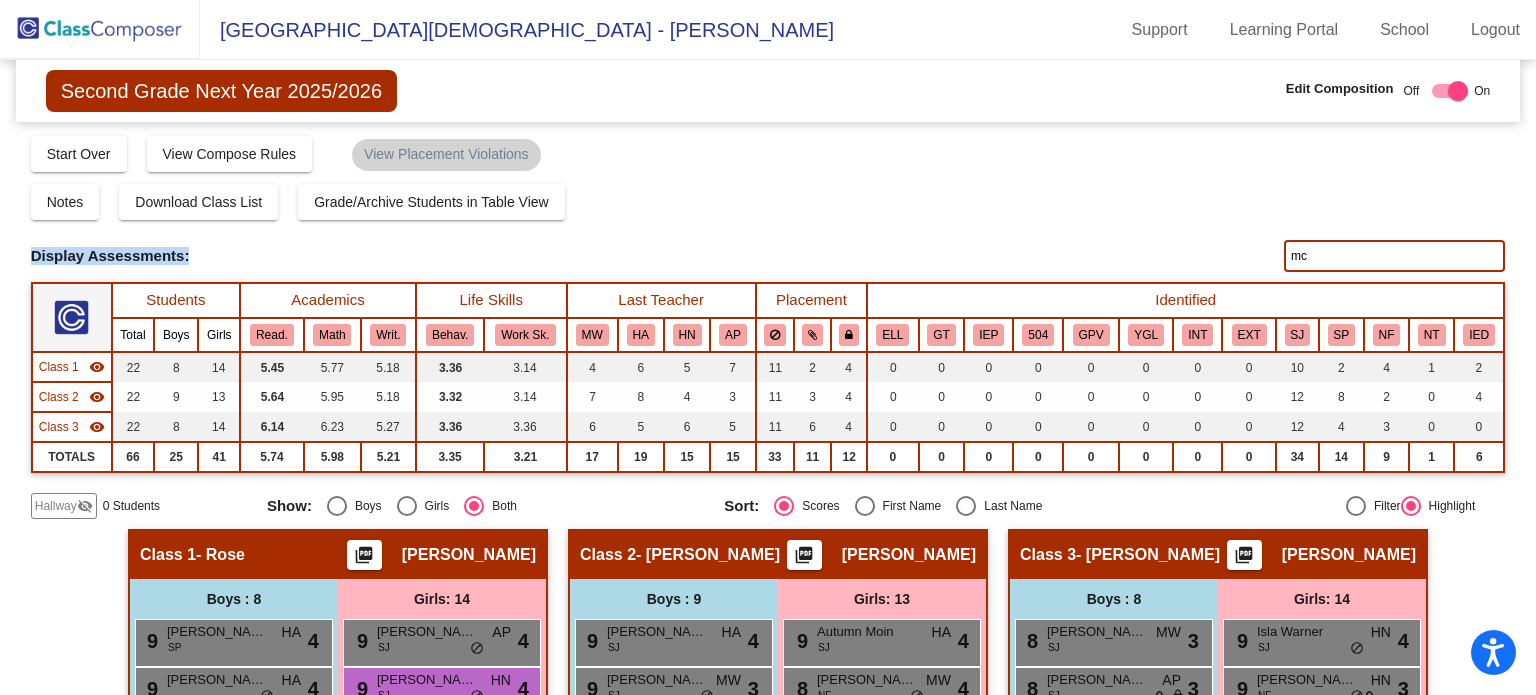 click on "mc" 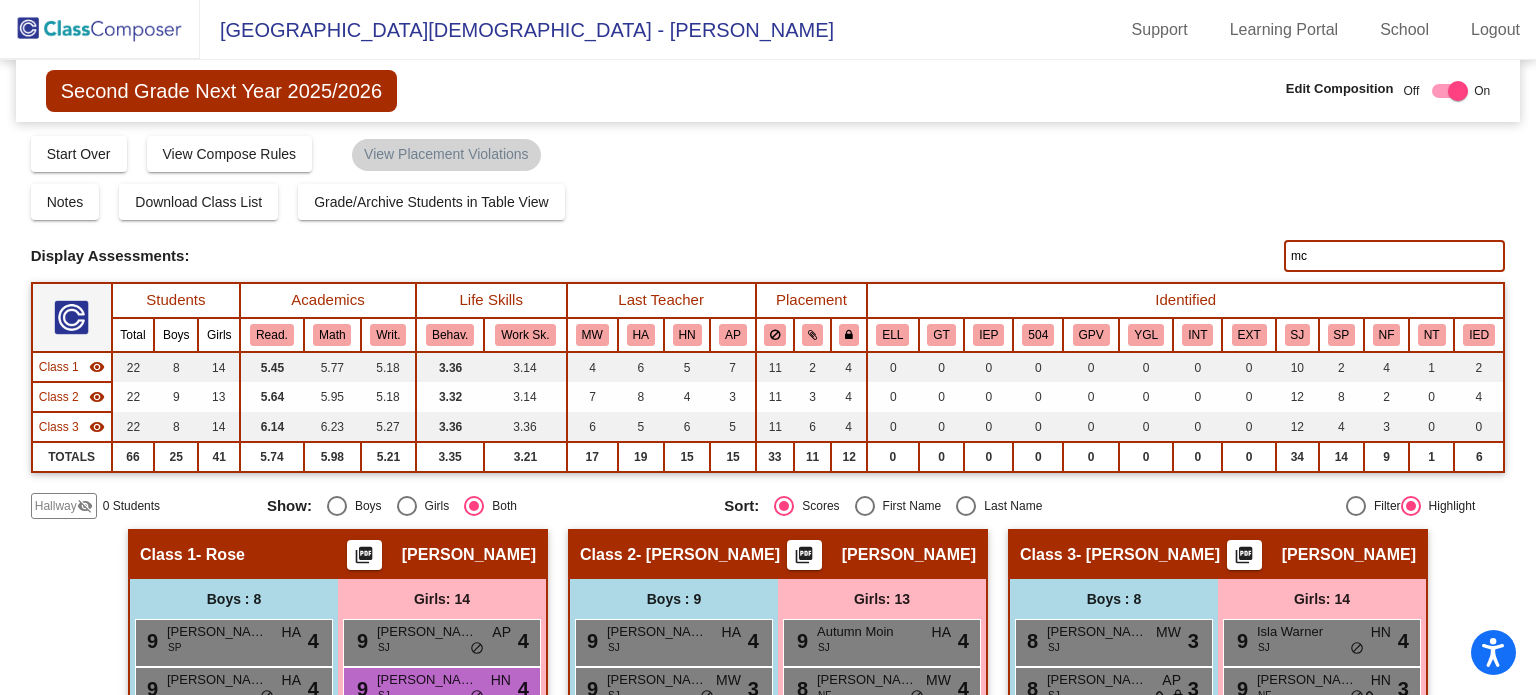 type on "m" 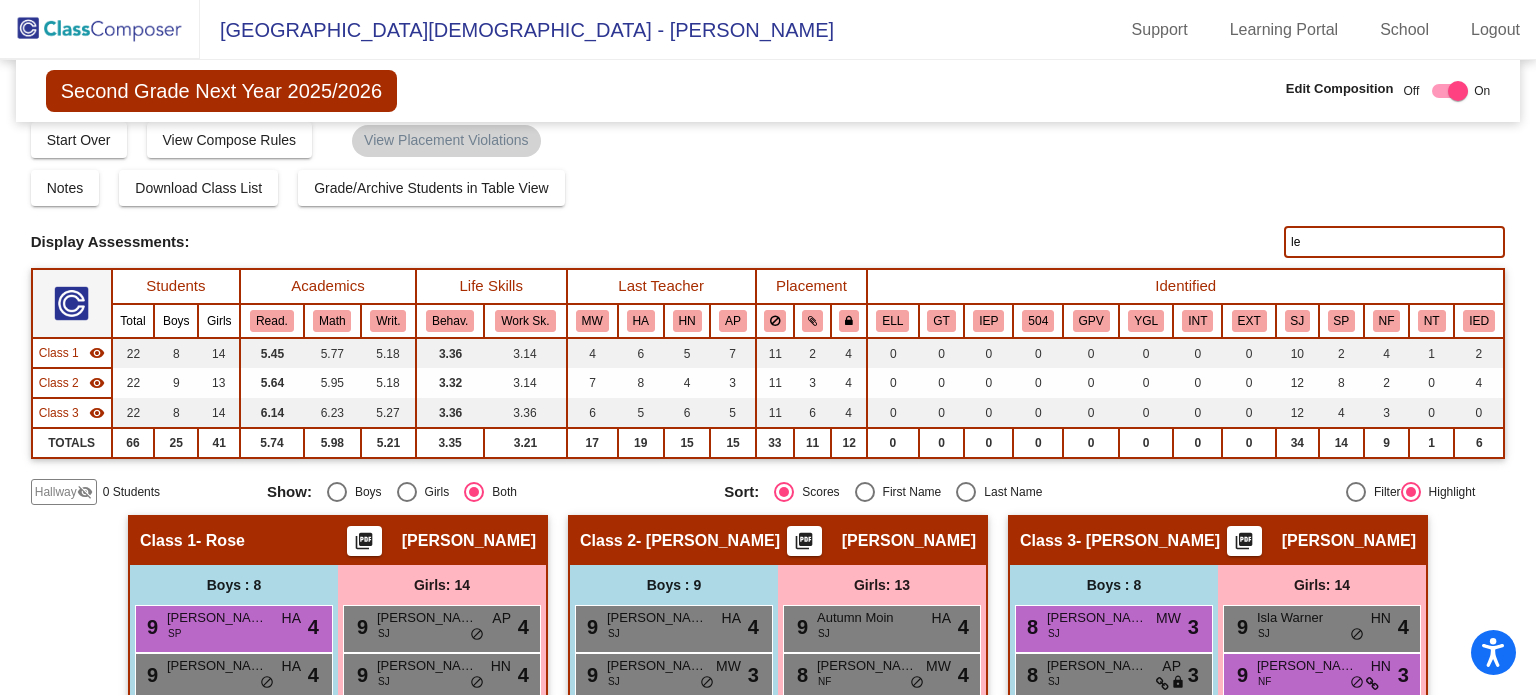 scroll, scrollTop: 0, scrollLeft: 0, axis: both 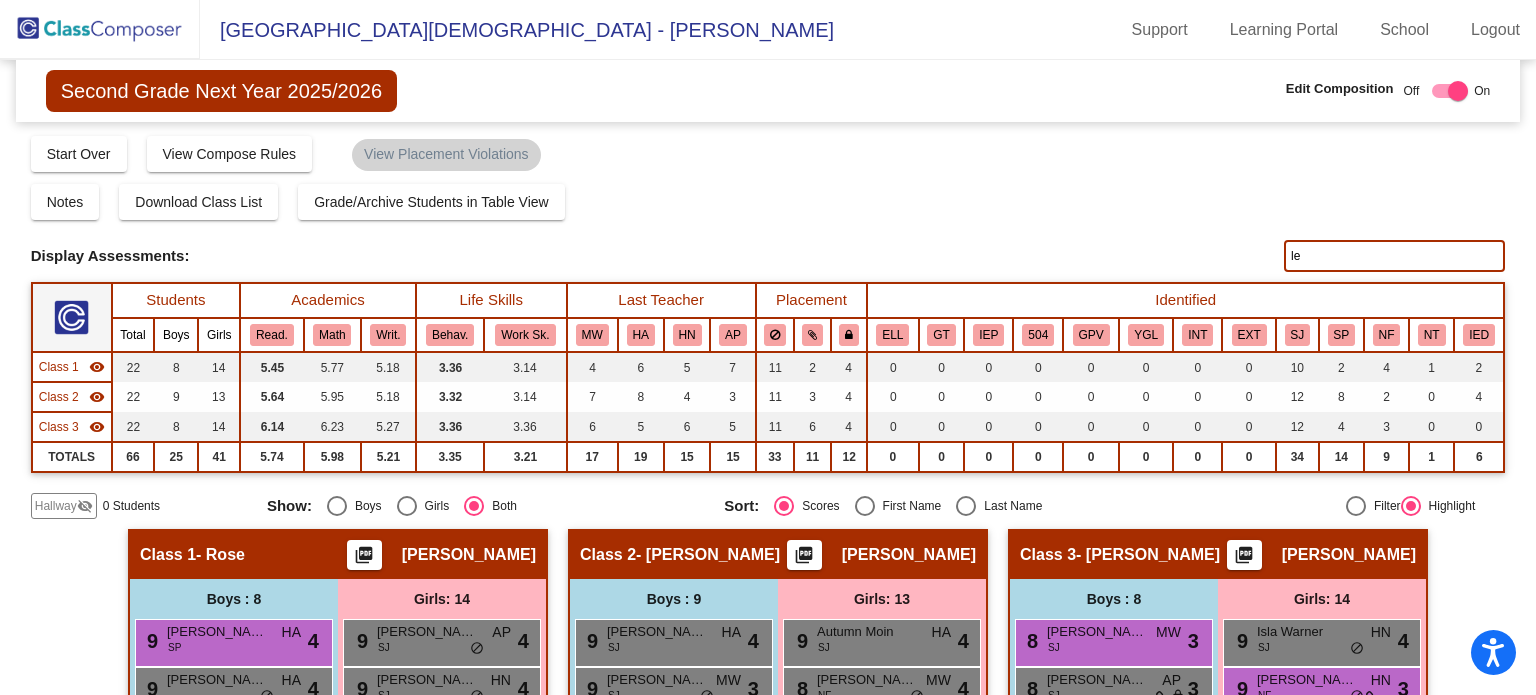 type on "le" 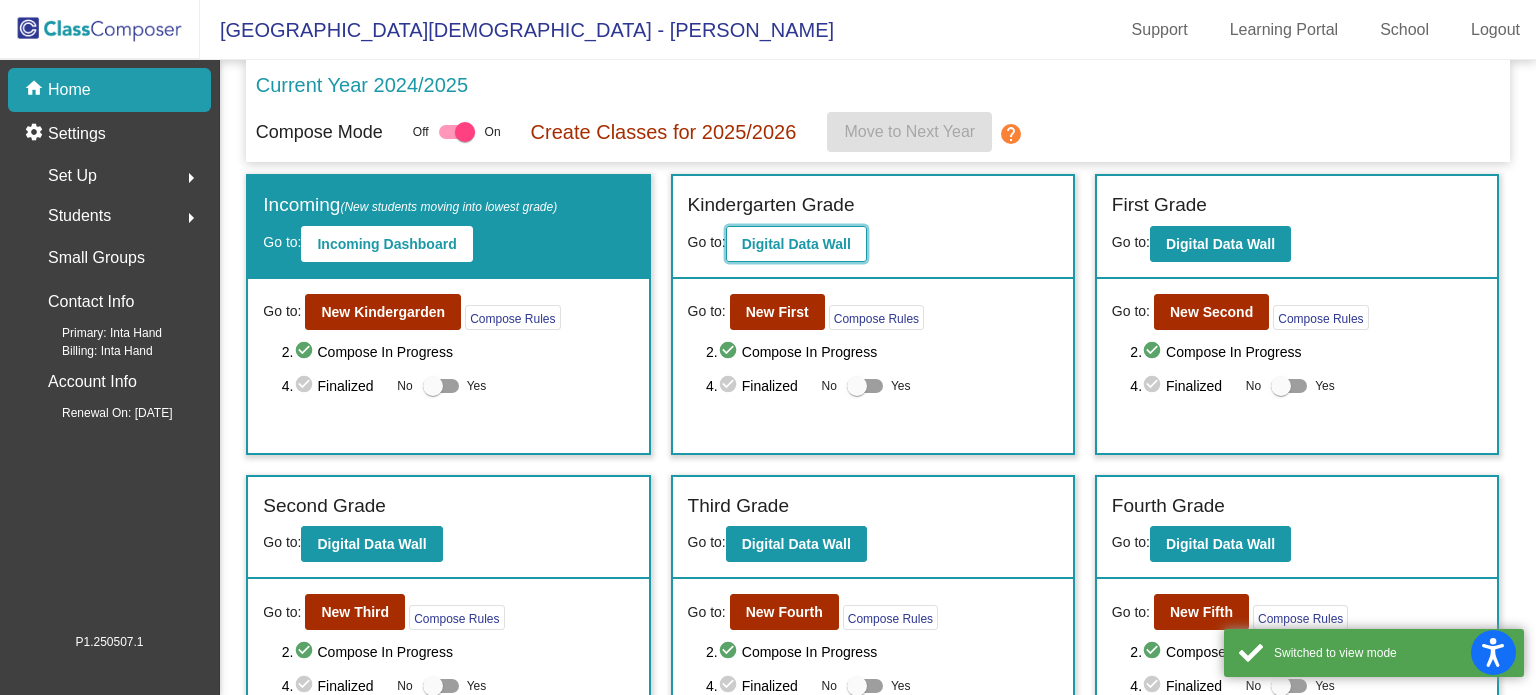 click on "Digital Data Wall" 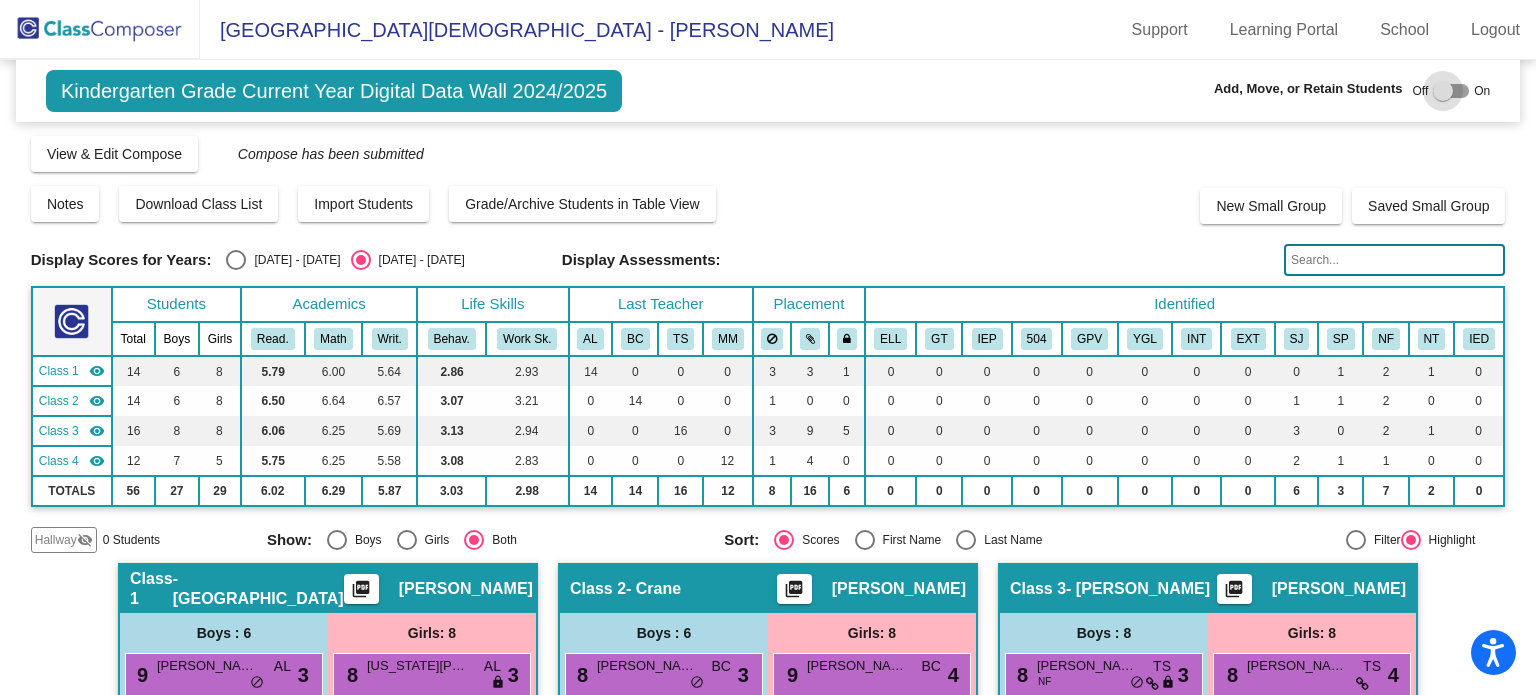 click at bounding box center [1451, 91] 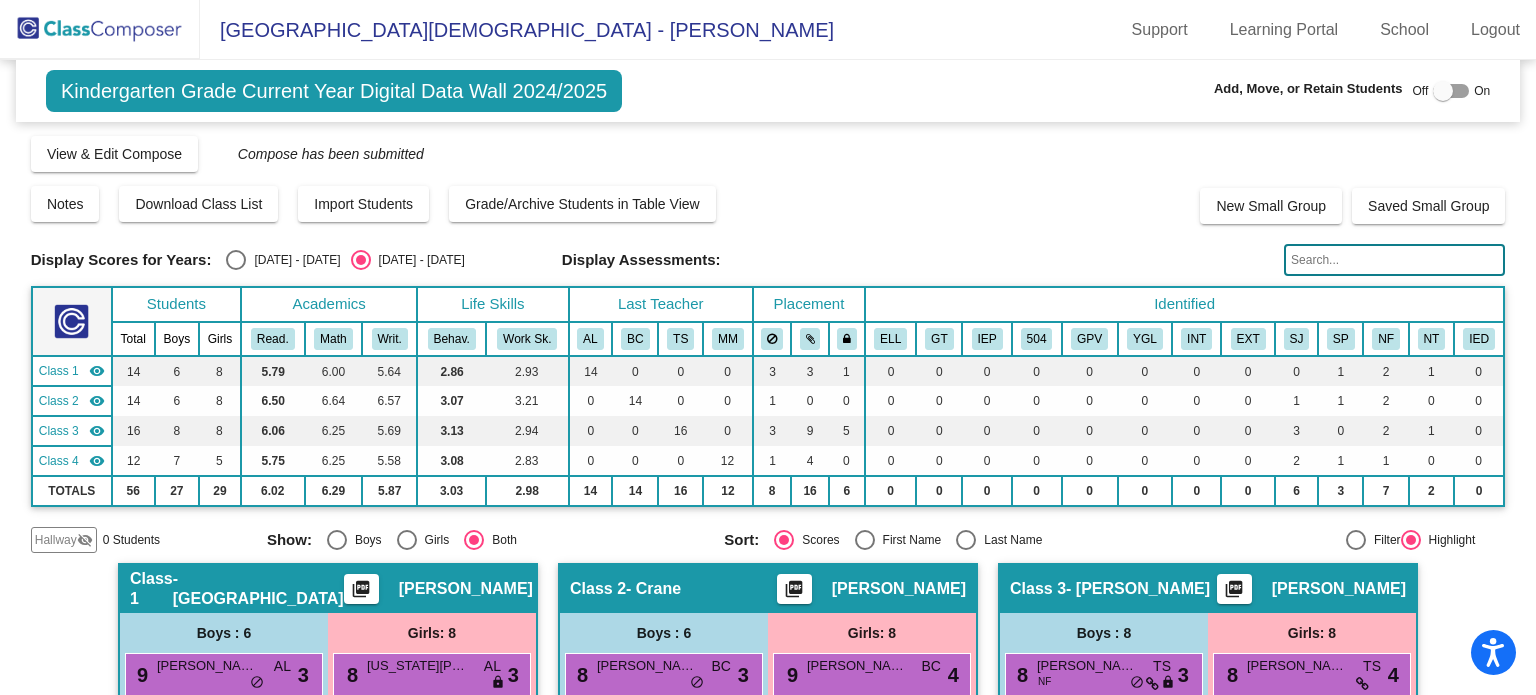 checkbox on "true" 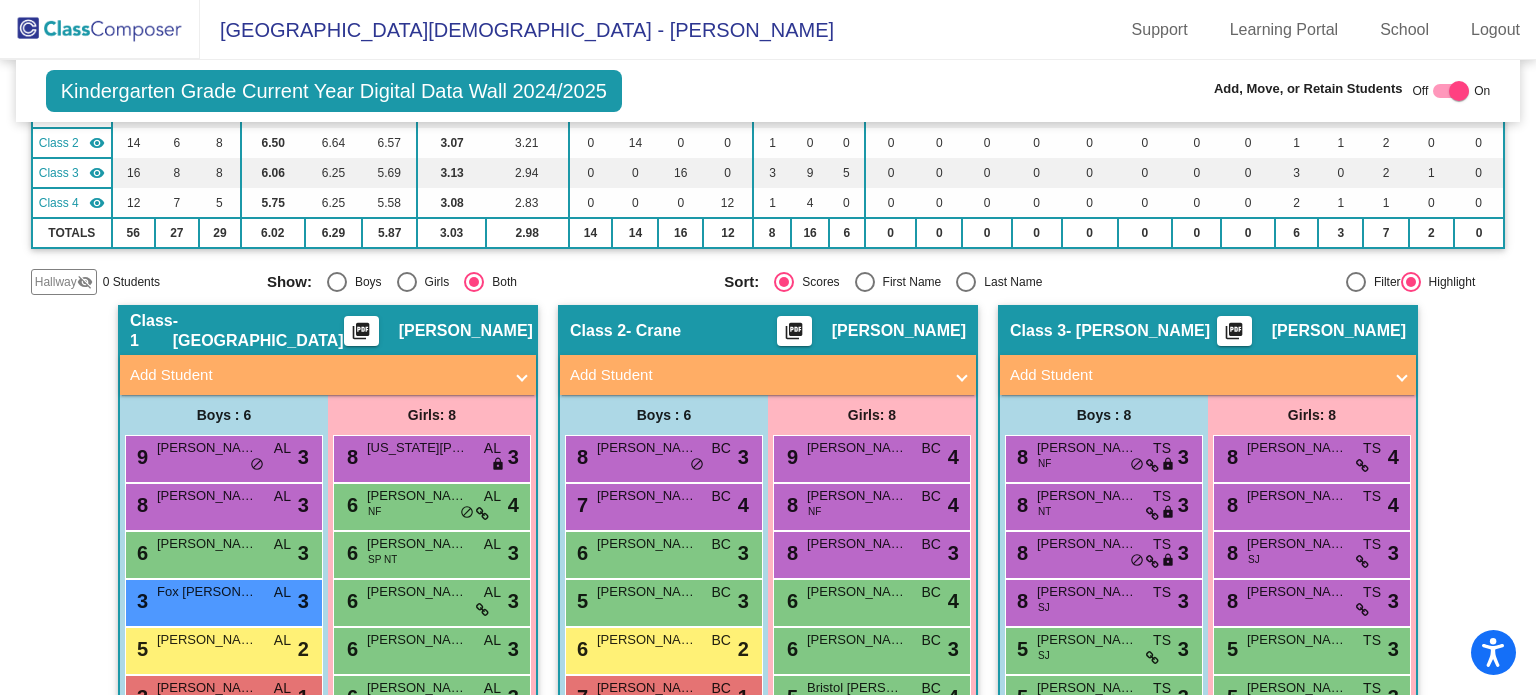 scroll, scrollTop: 0, scrollLeft: 0, axis: both 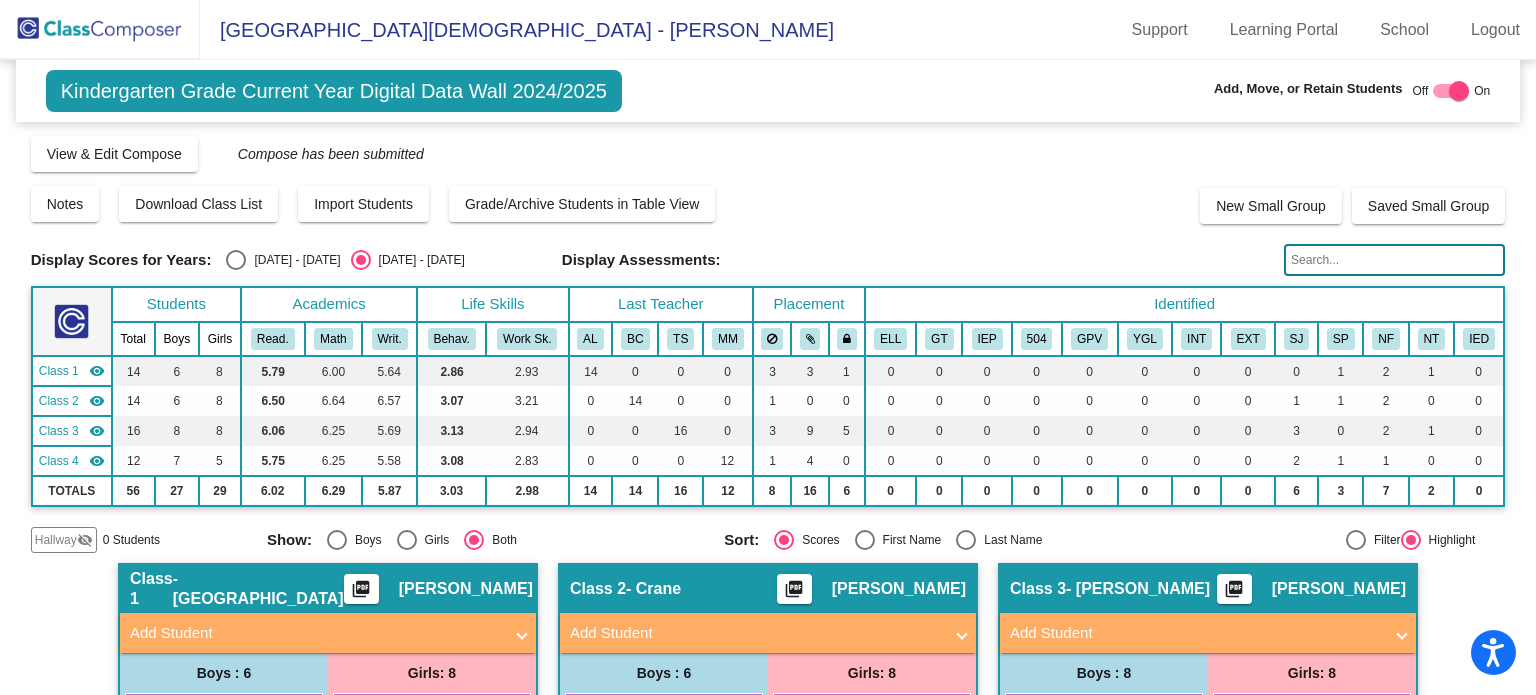 click 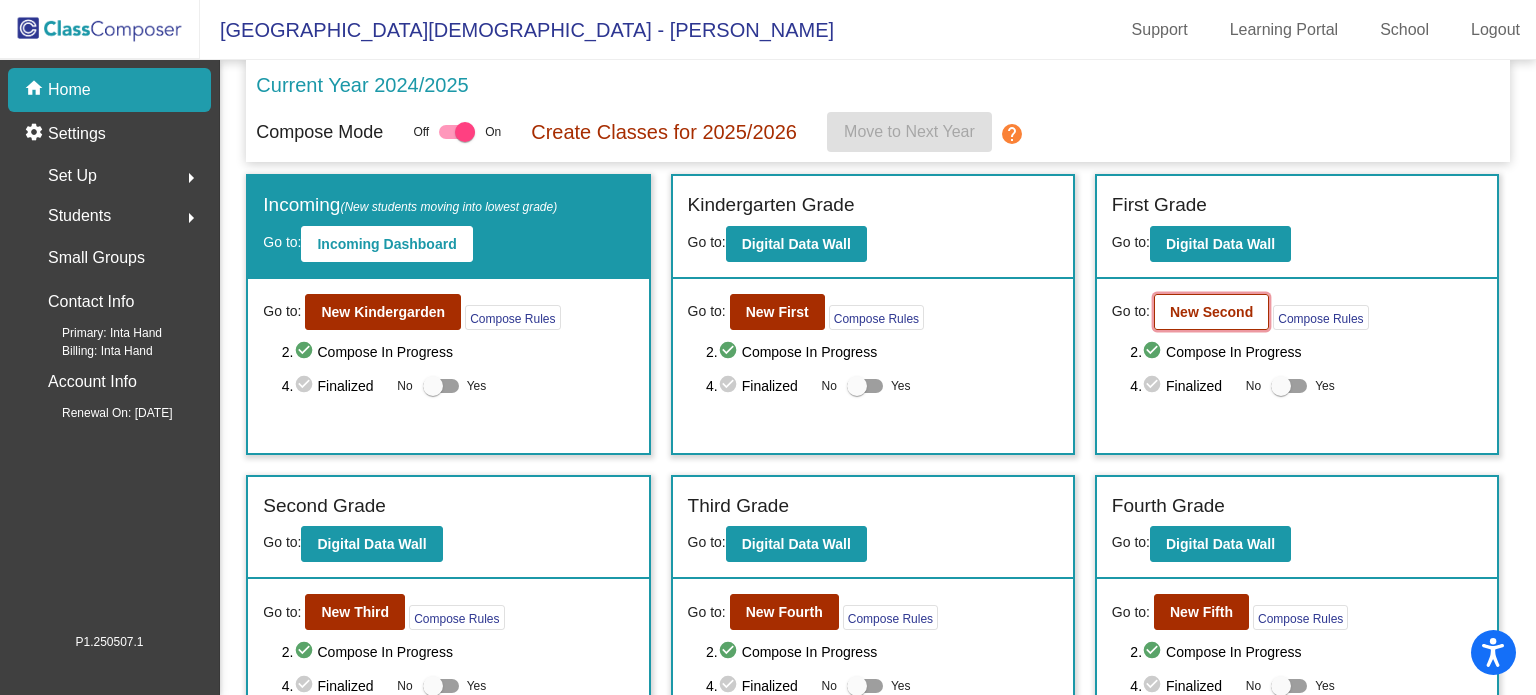 click on "New Second" 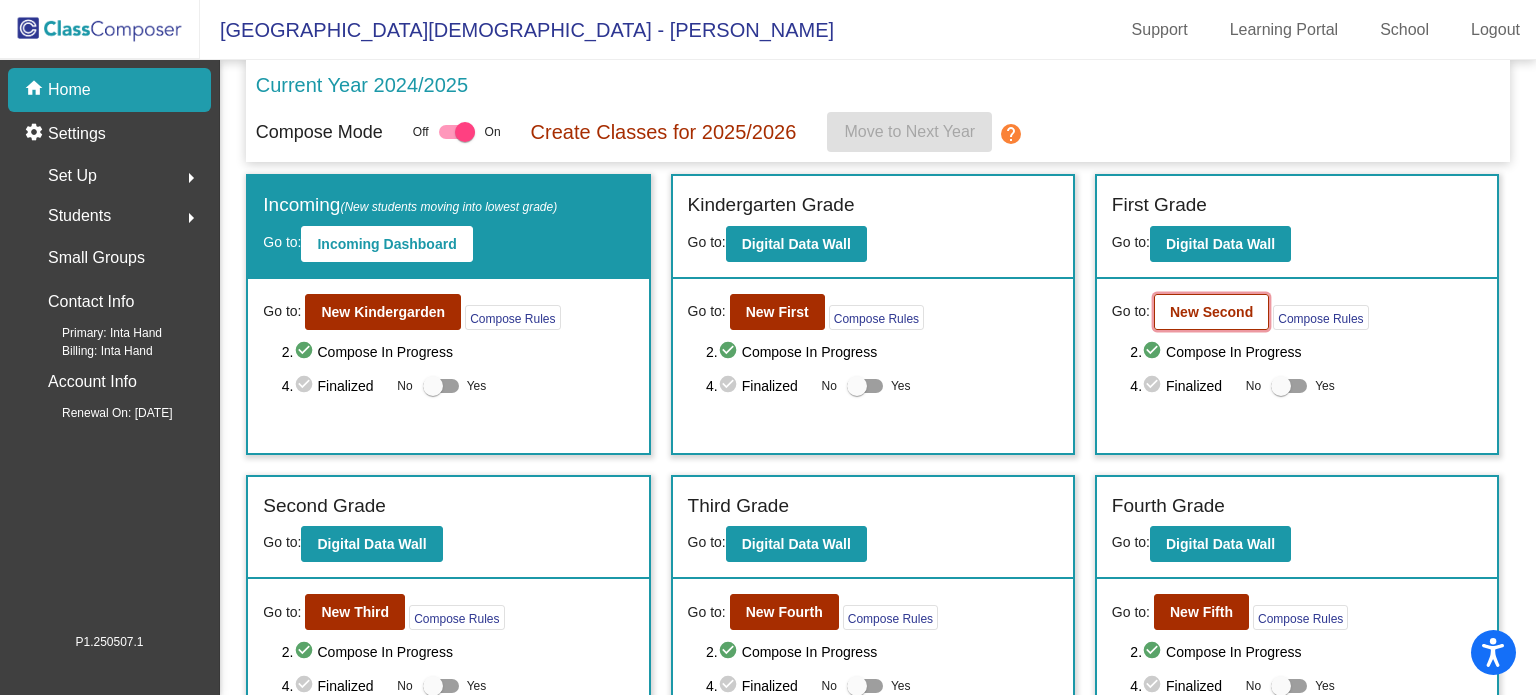 click on "New Second" 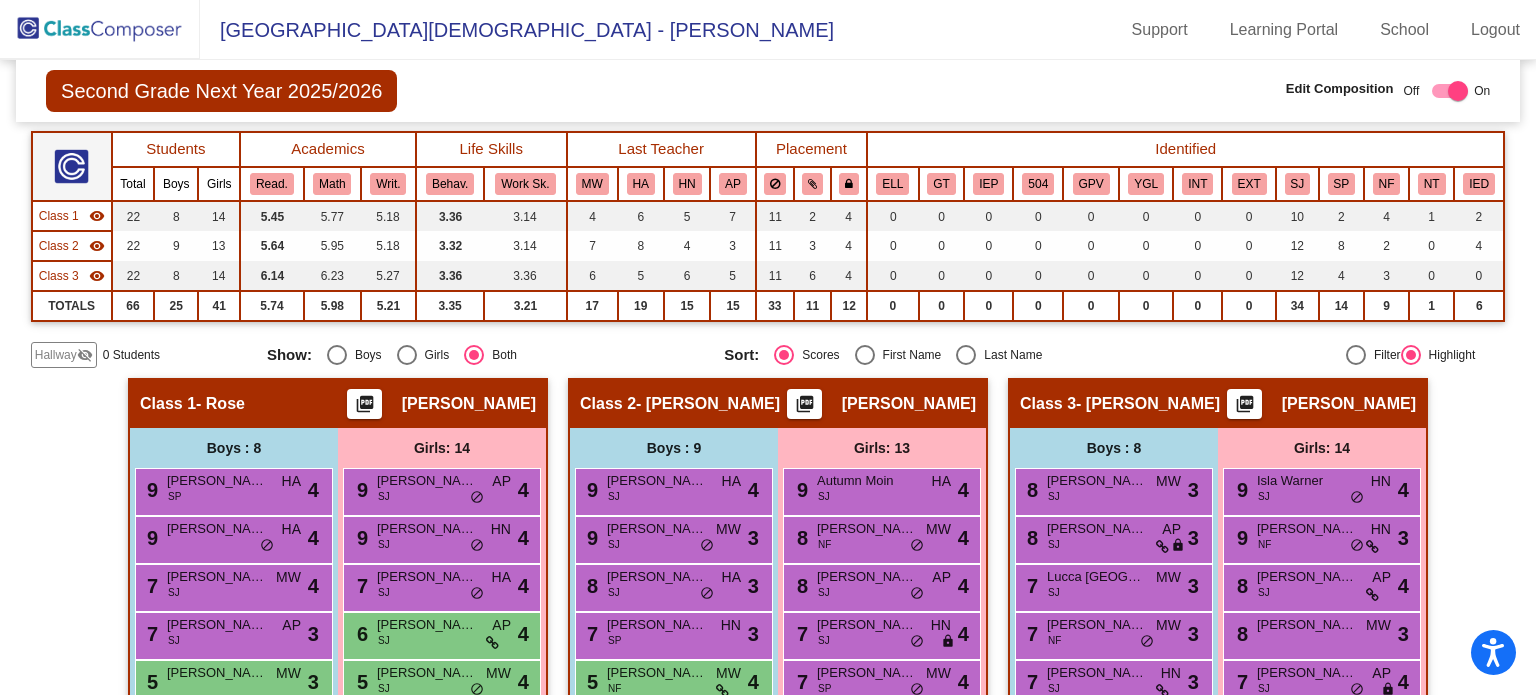 scroll, scrollTop: 0, scrollLeft: 0, axis: both 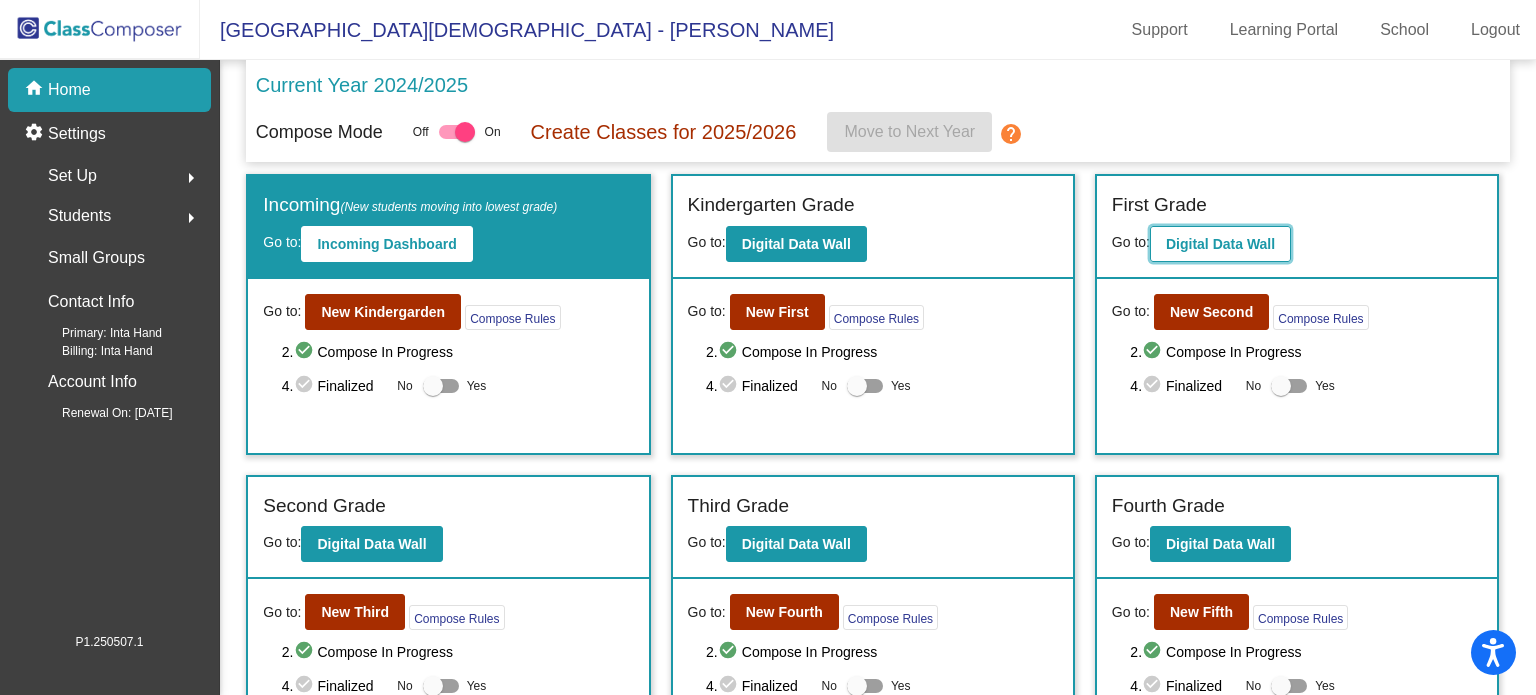 click on "Digital Data Wall" 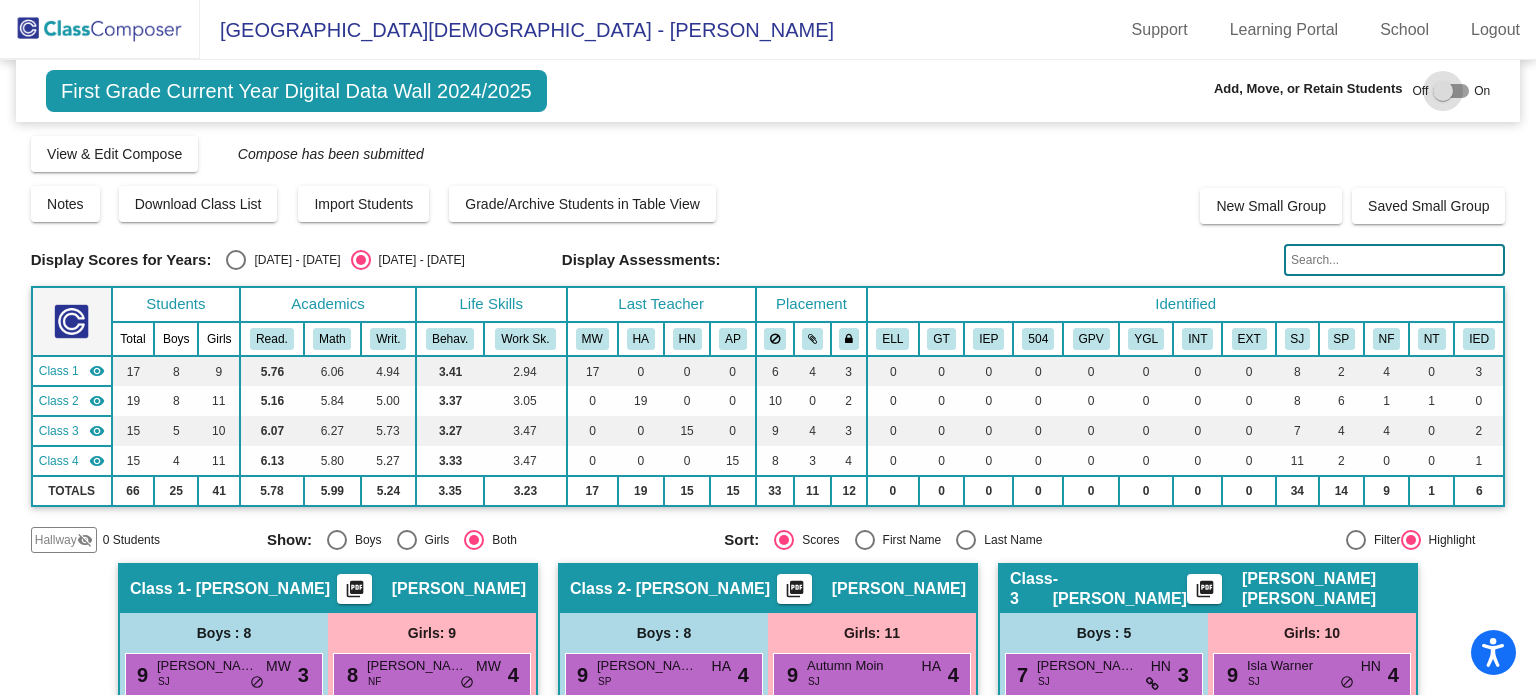 click at bounding box center [1451, 91] 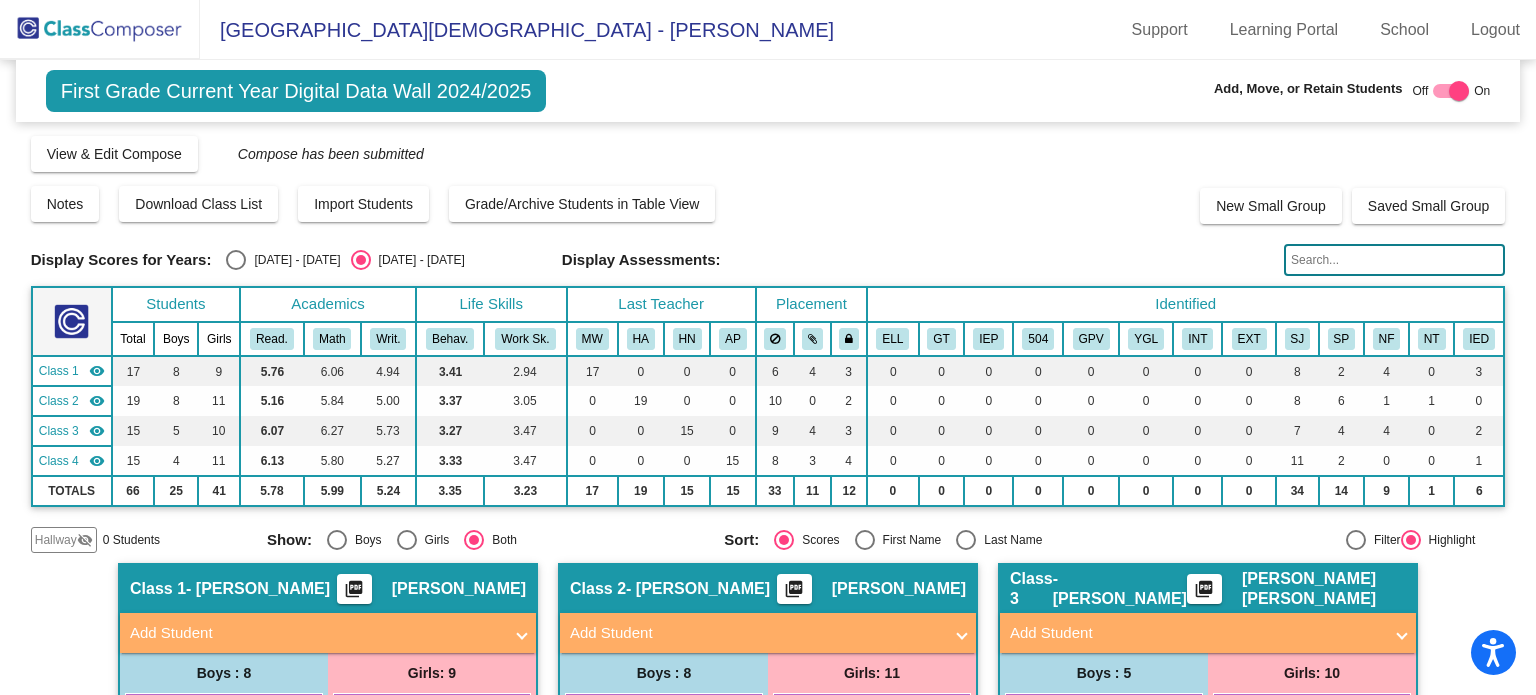 click on "Add Student" at bounding box center [328, 633] 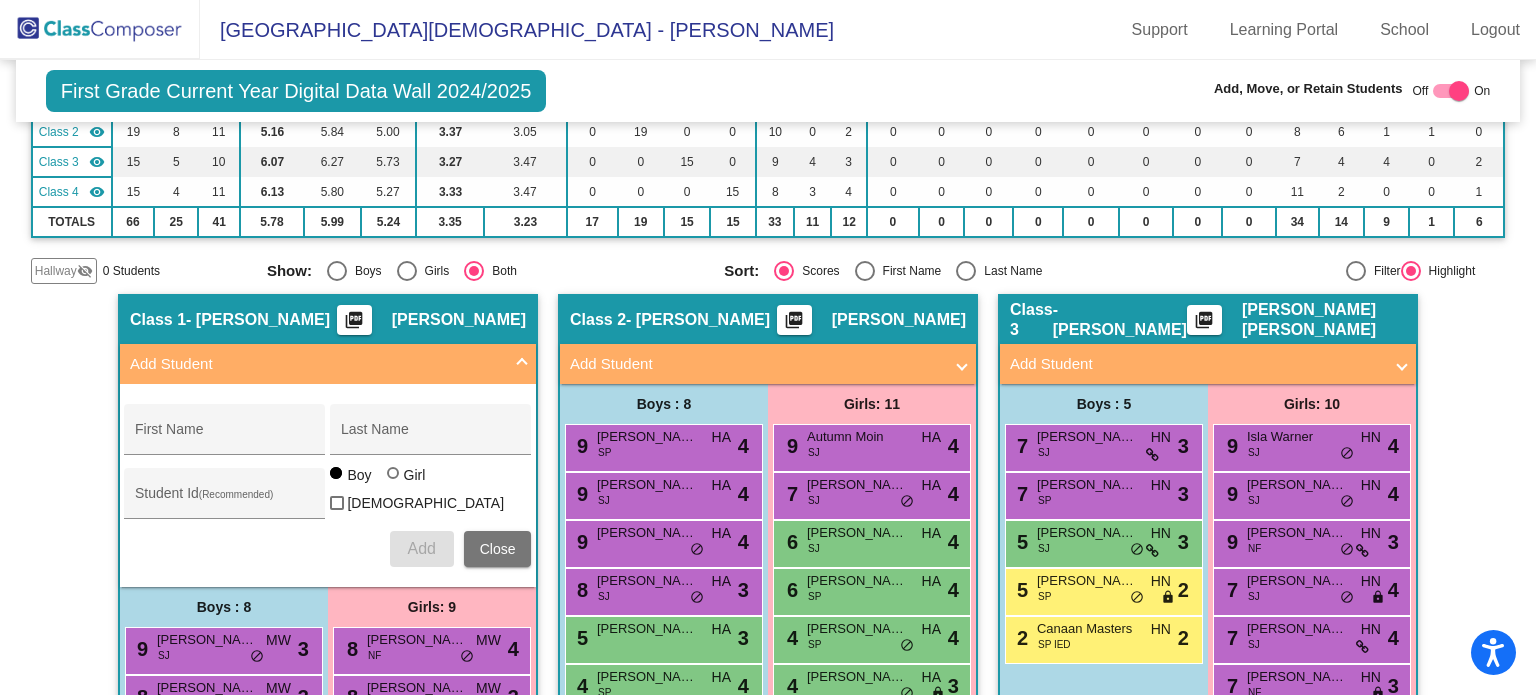 scroll, scrollTop: 312, scrollLeft: 0, axis: vertical 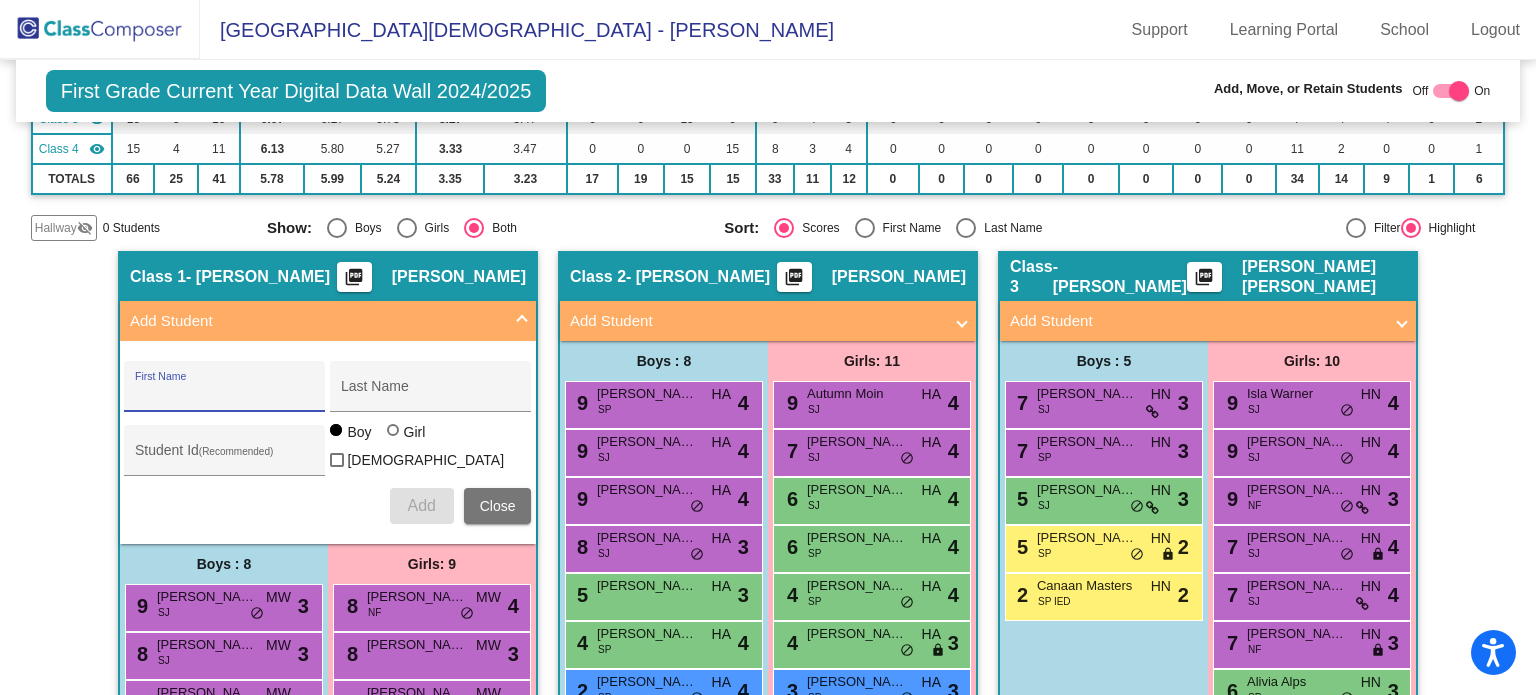 click on "First Name" at bounding box center [225, 394] 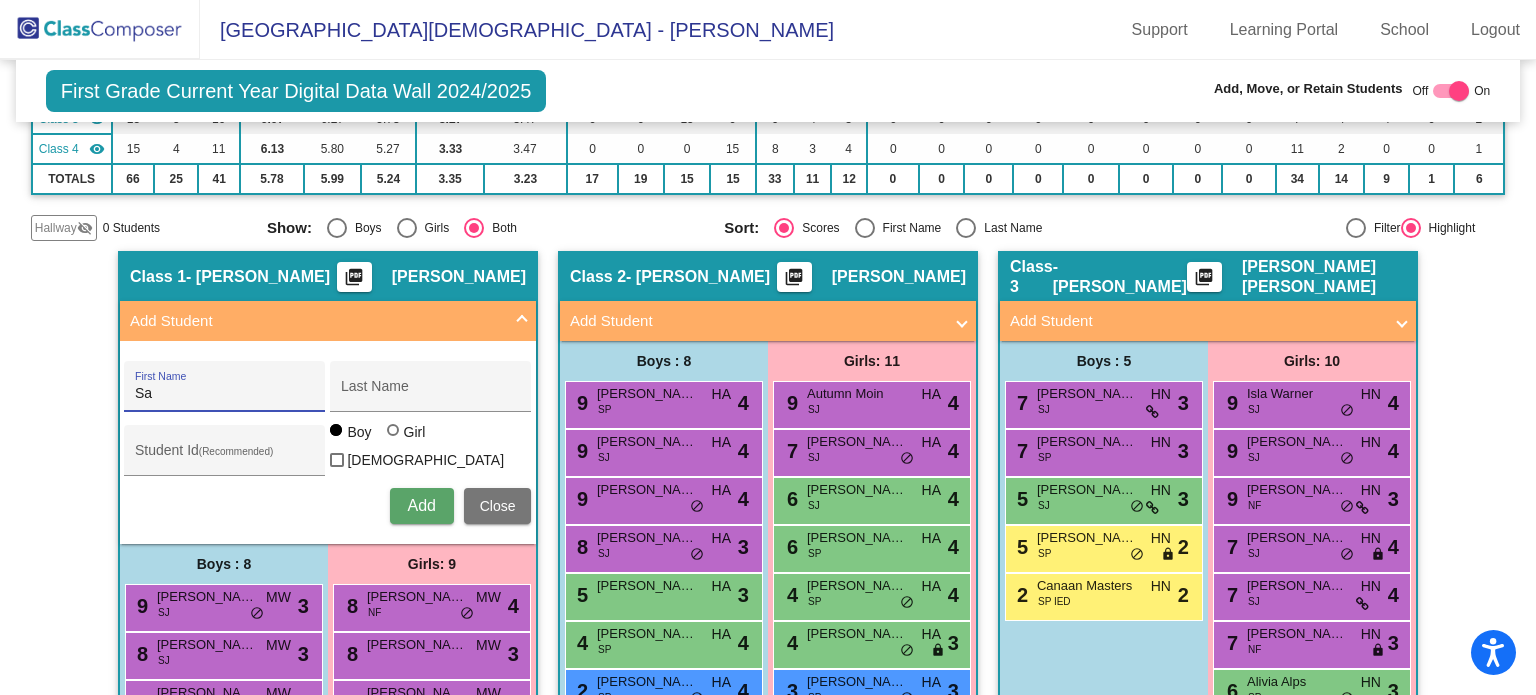 type on "S" 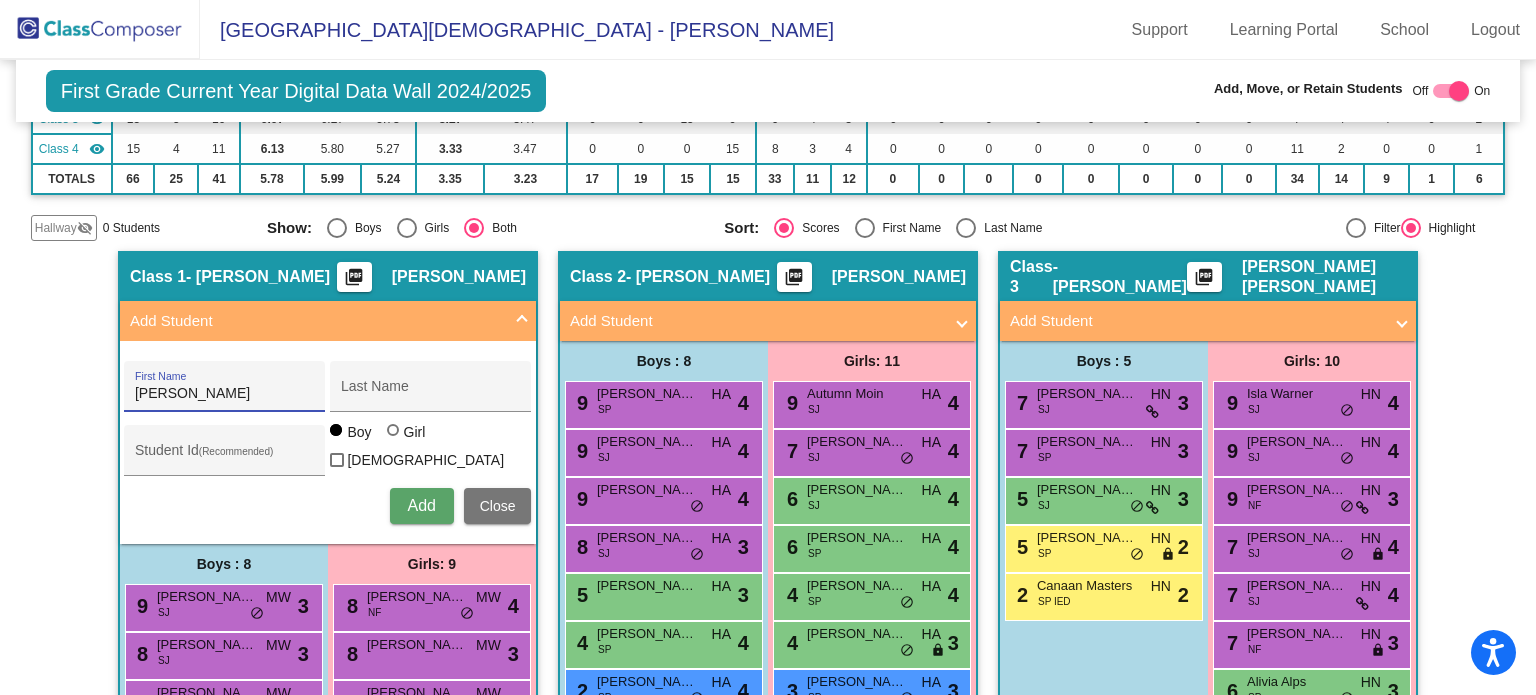 type on "Mason" 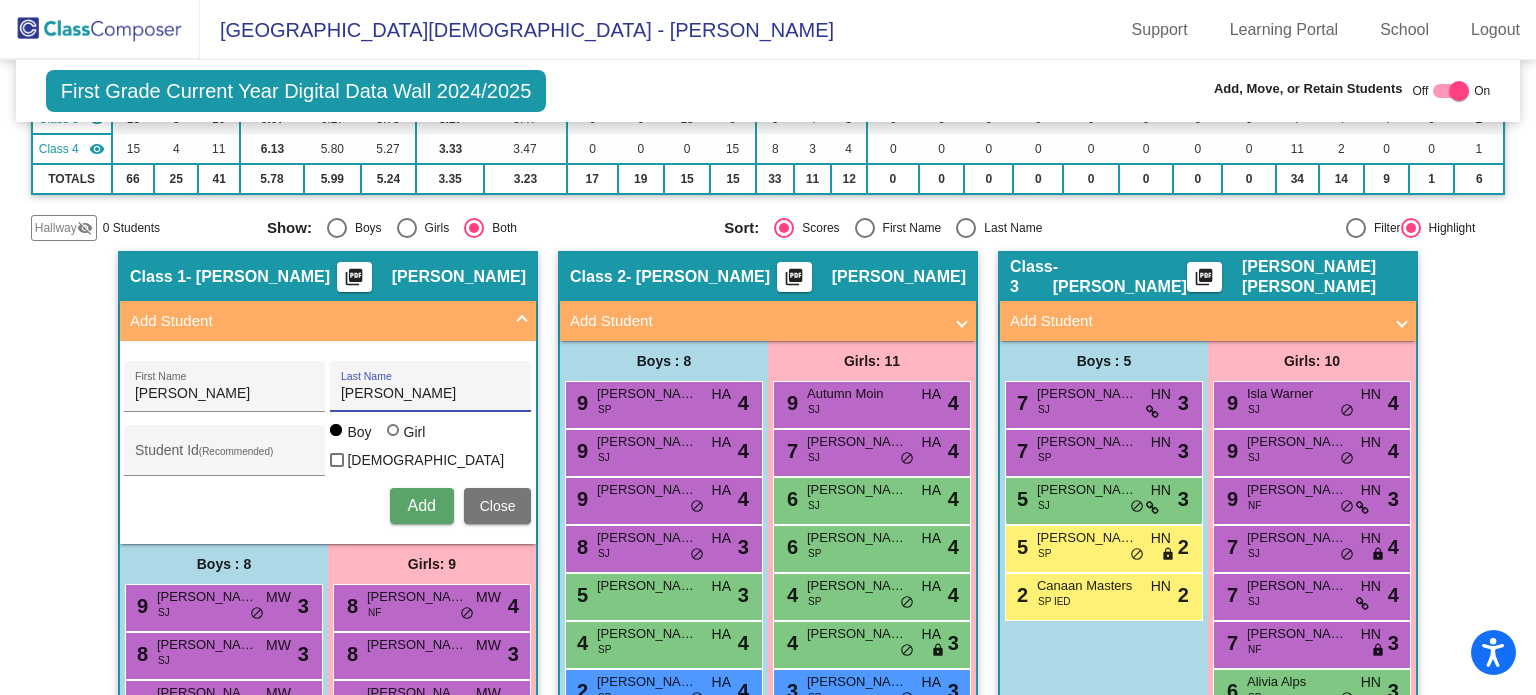 type on "Fernandez" 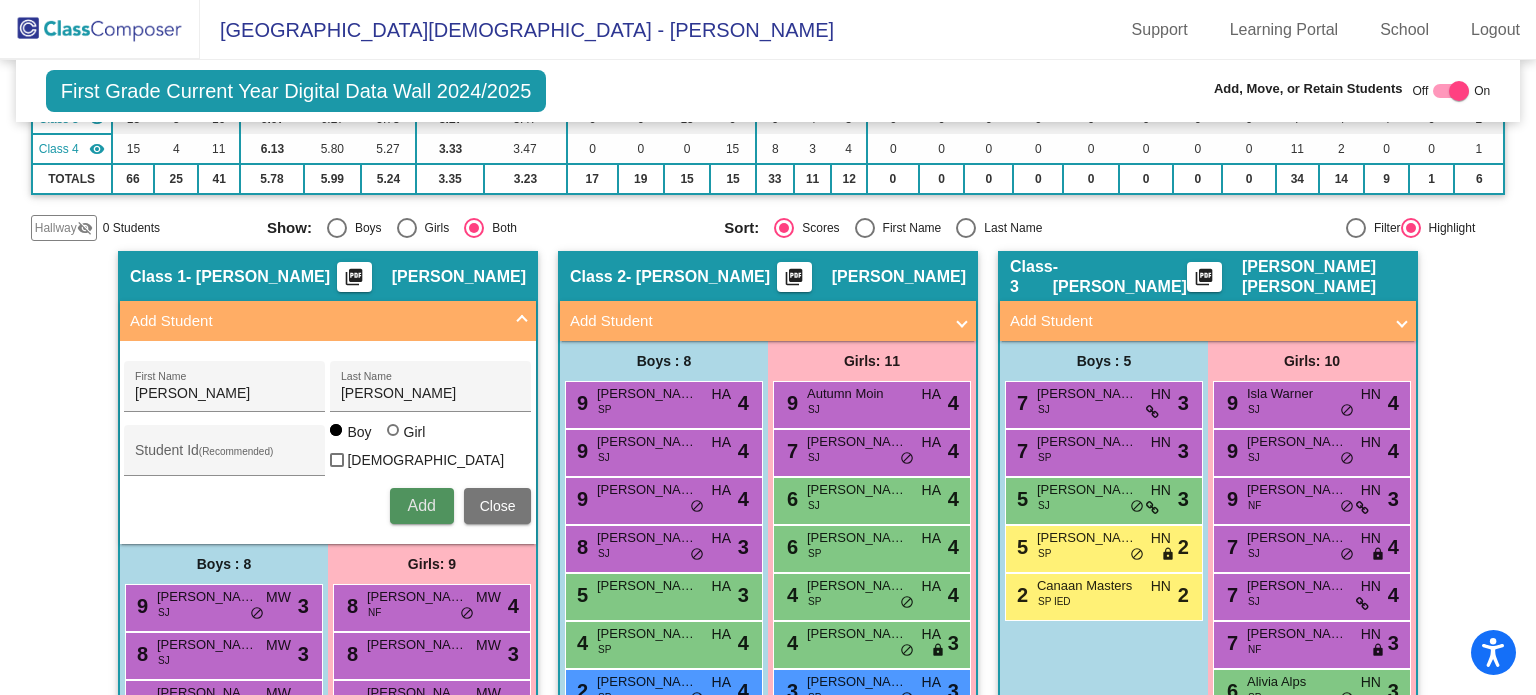 click on "Add" at bounding box center (421, 505) 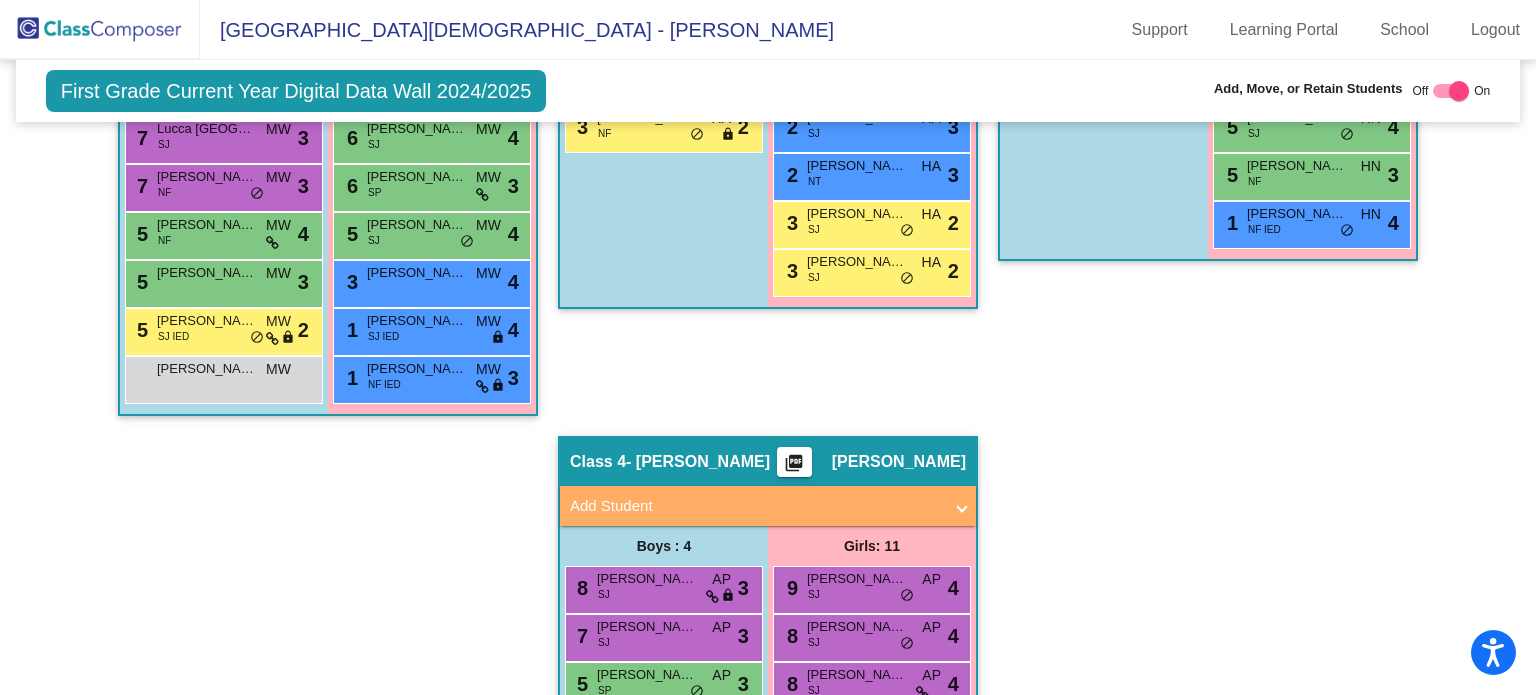 scroll, scrollTop: 936, scrollLeft: 0, axis: vertical 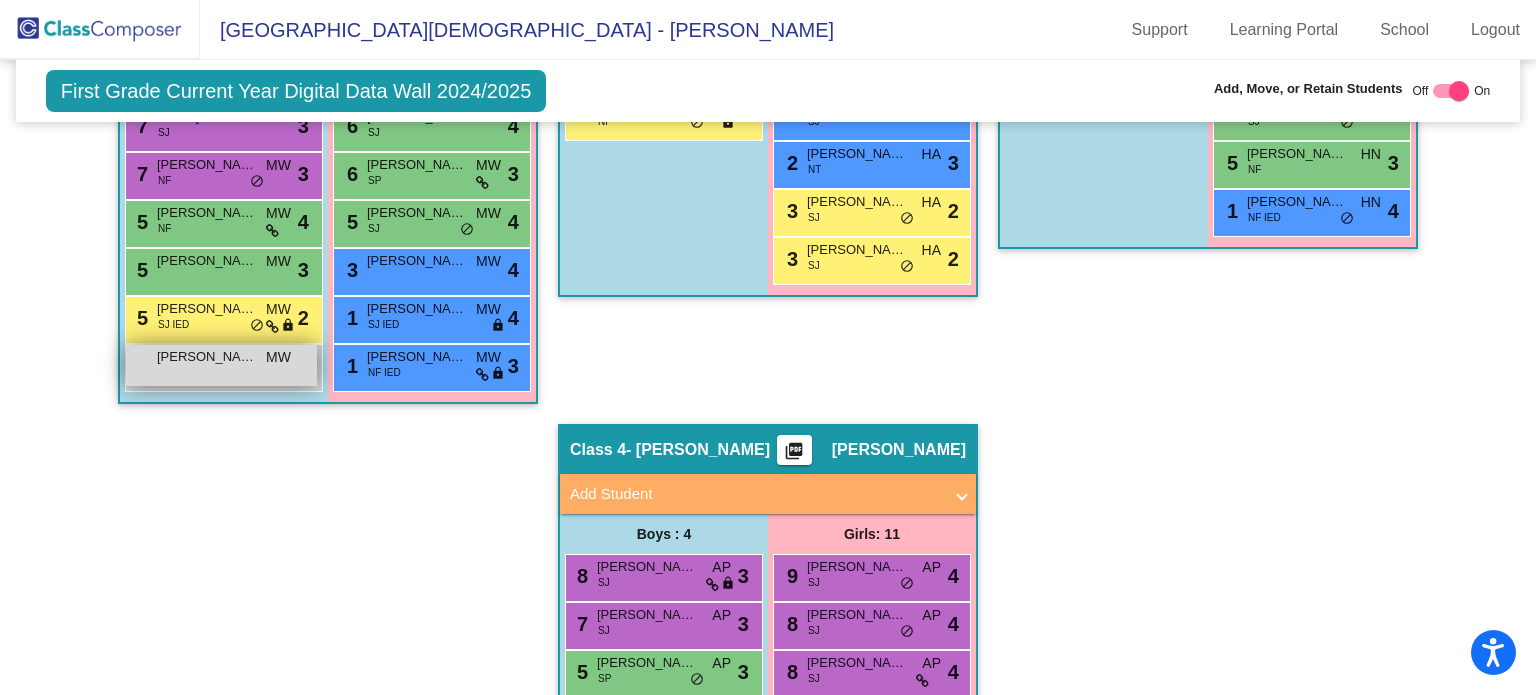 click on "MW" at bounding box center [278, 357] 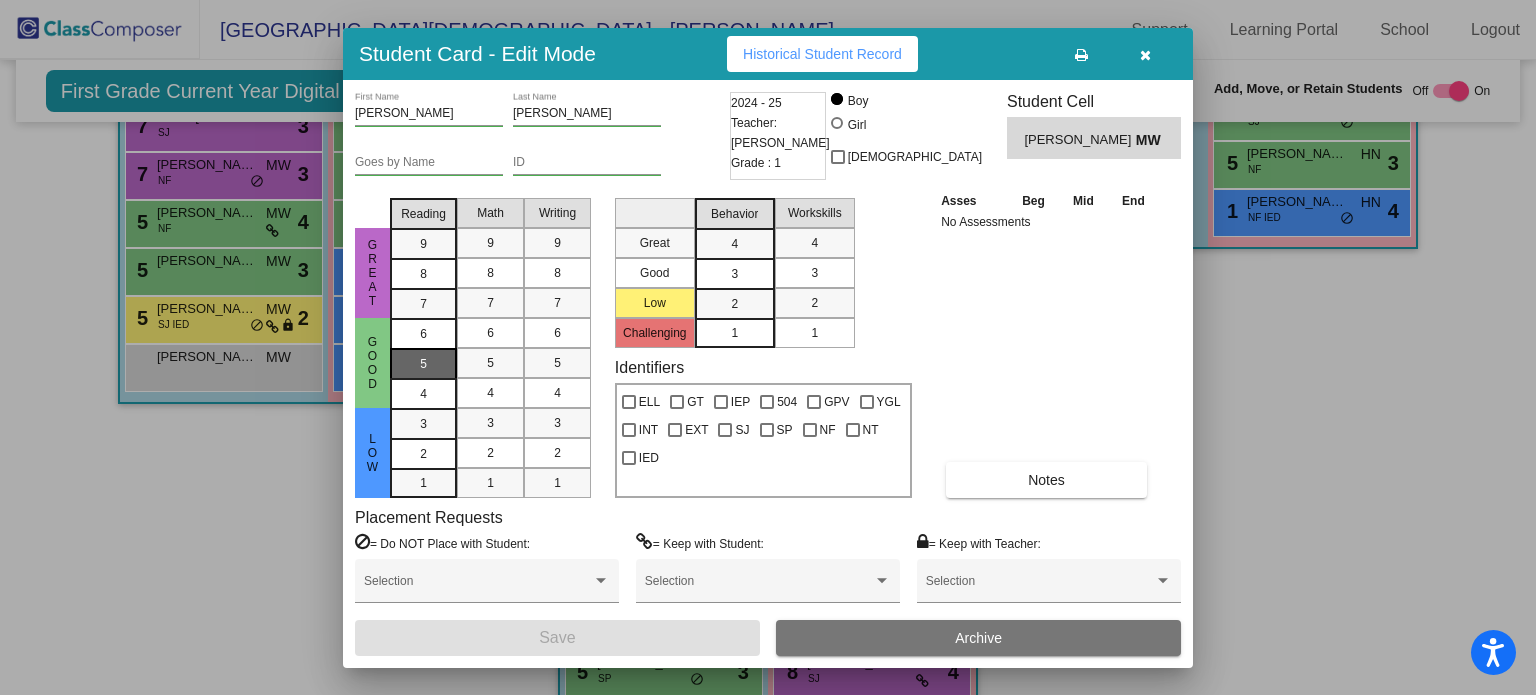 click on "5" at bounding box center [423, 334] 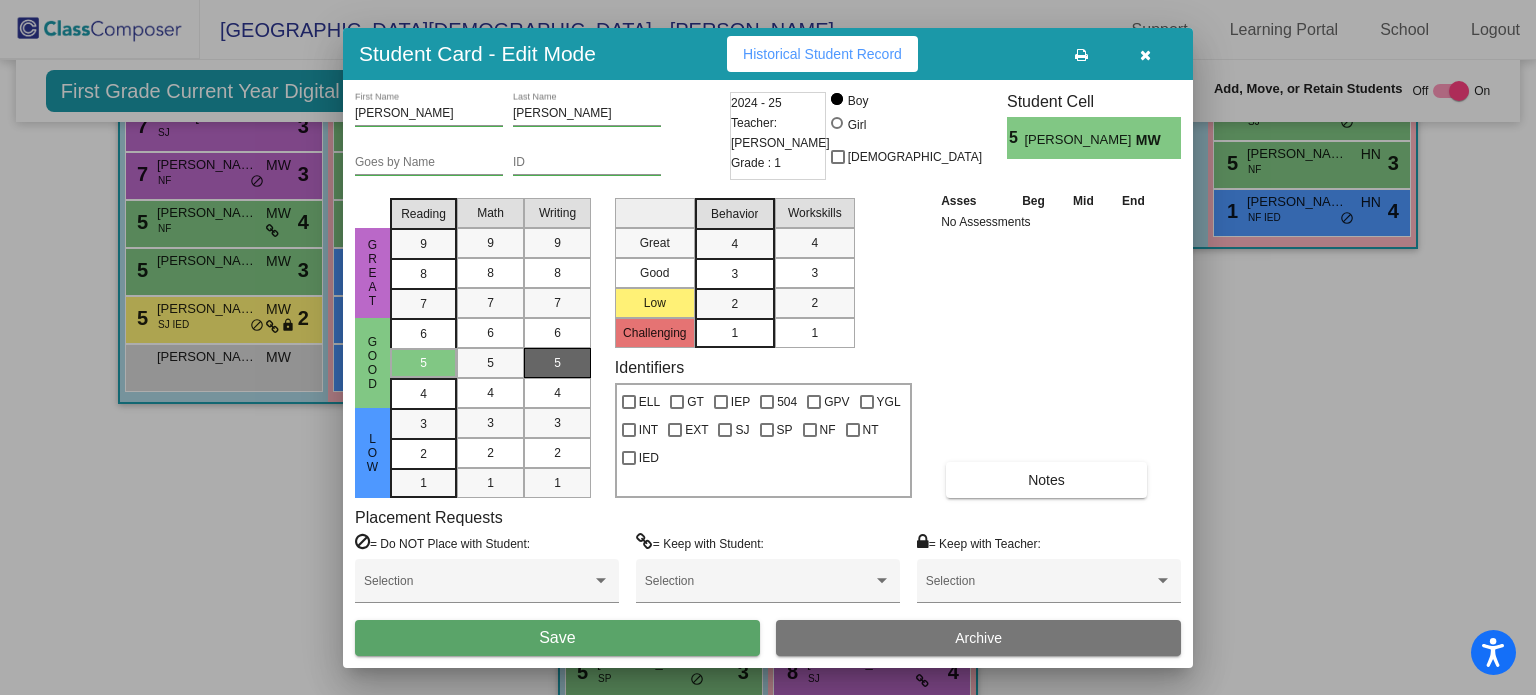 click on "5" at bounding box center [557, 363] 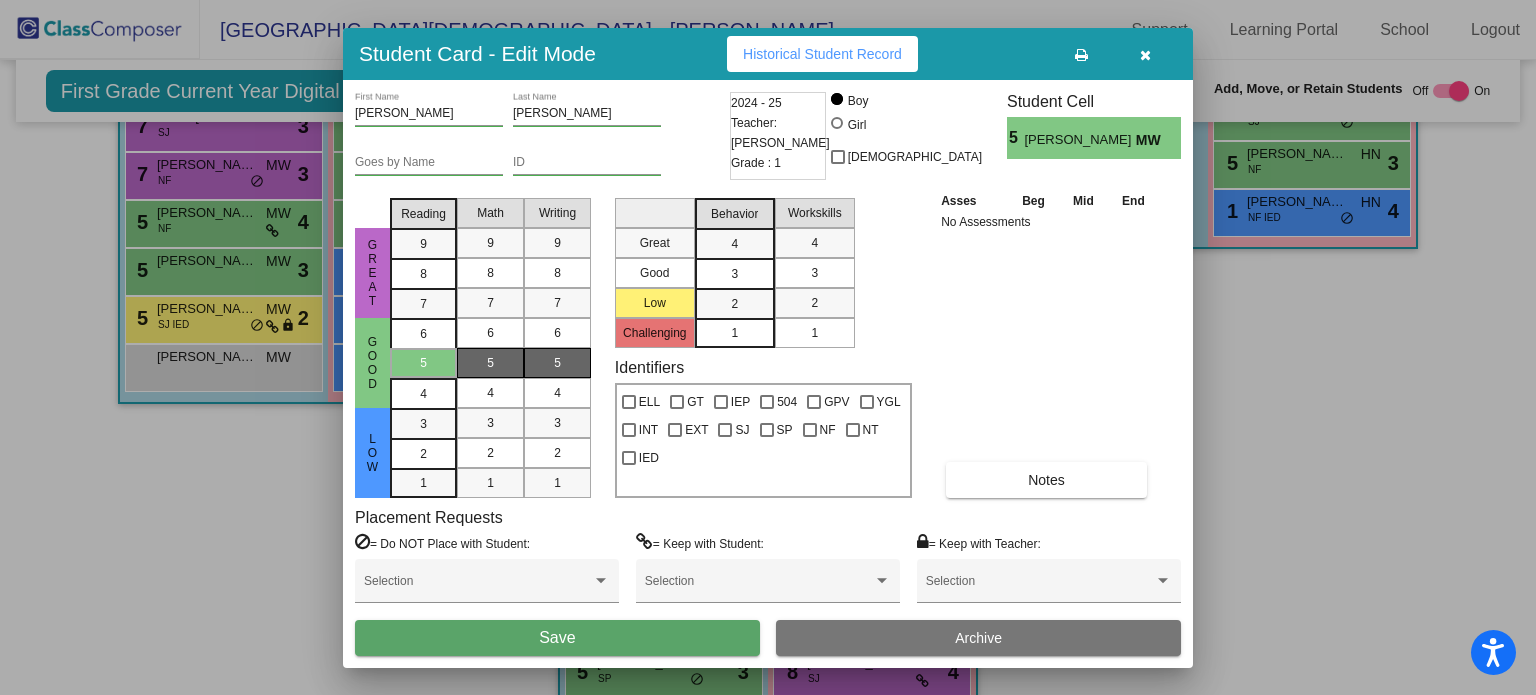 click on "5" at bounding box center [490, 363] 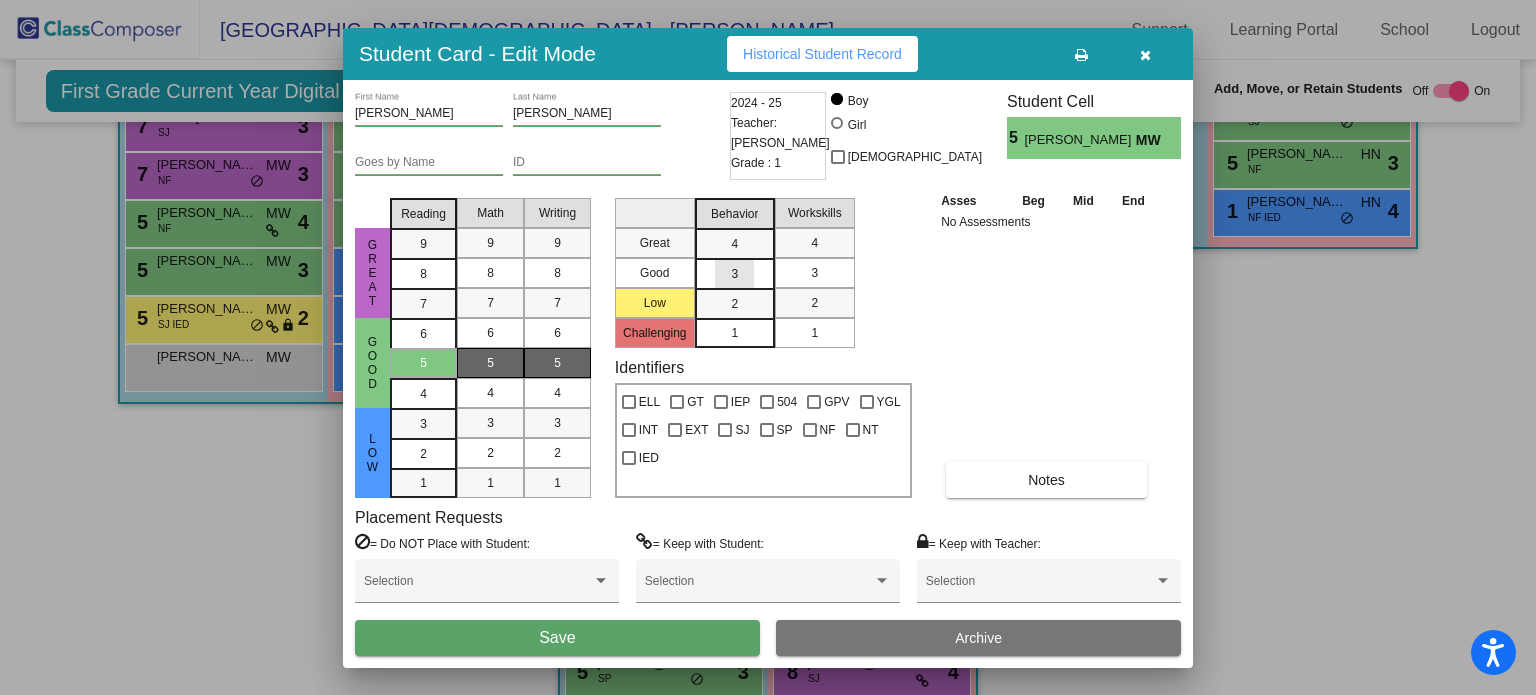 click on "3" at bounding box center [734, 244] 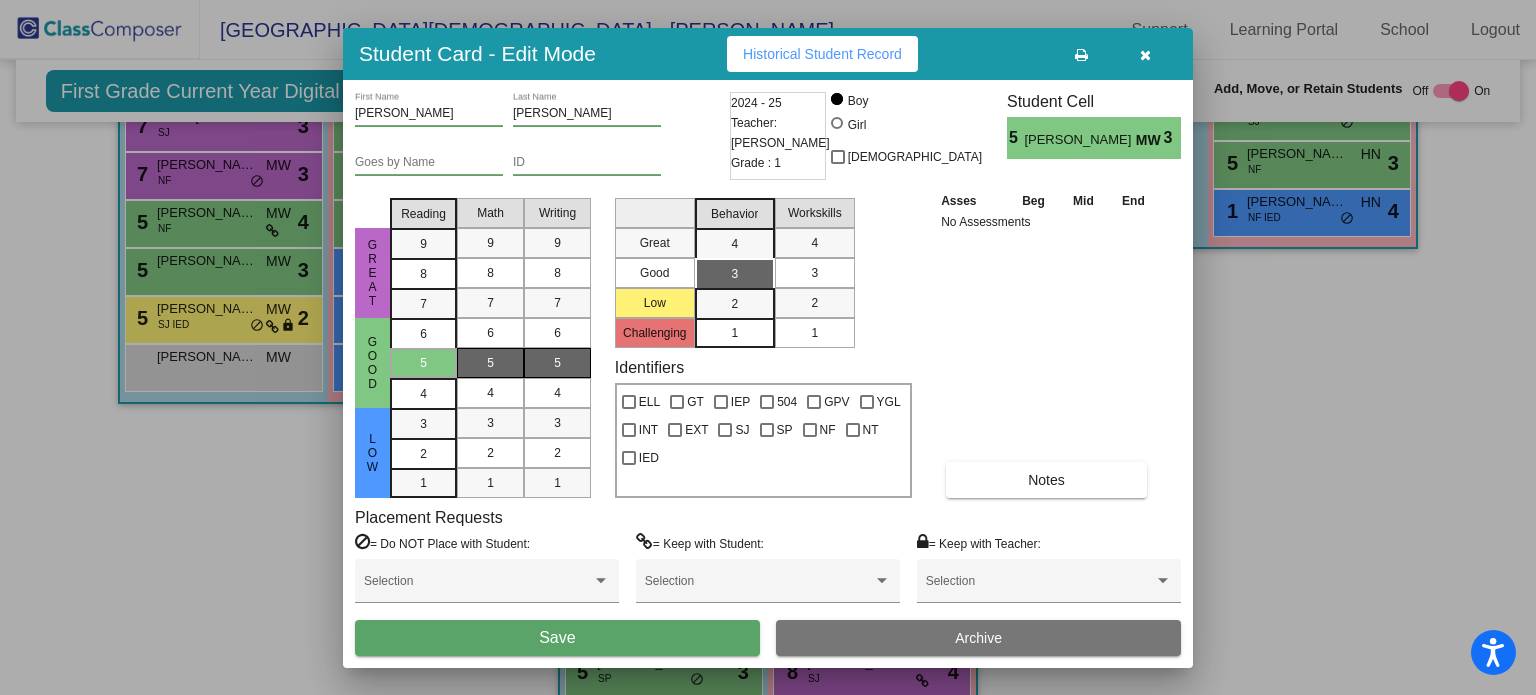 click on "3" at bounding box center [815, 273] 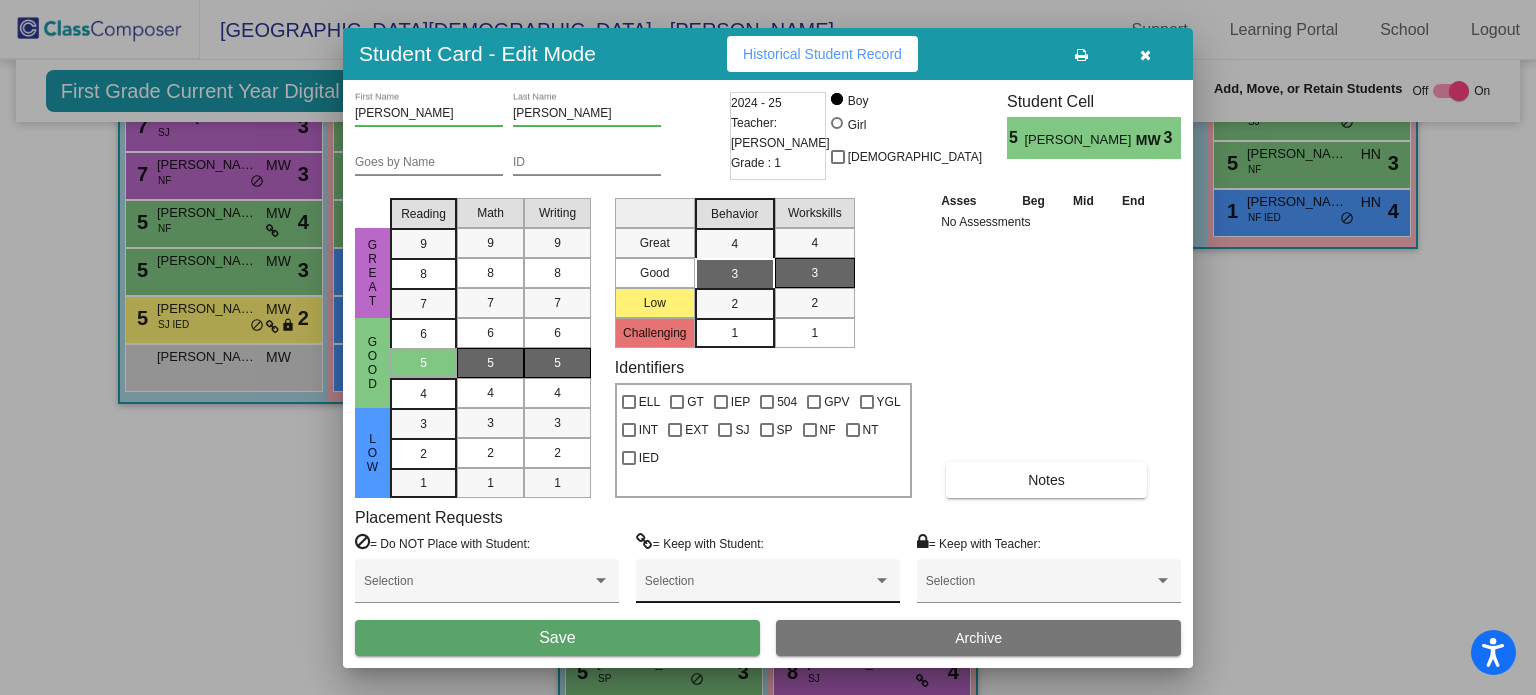 click on "Selection" at bounding box center (768, 586) 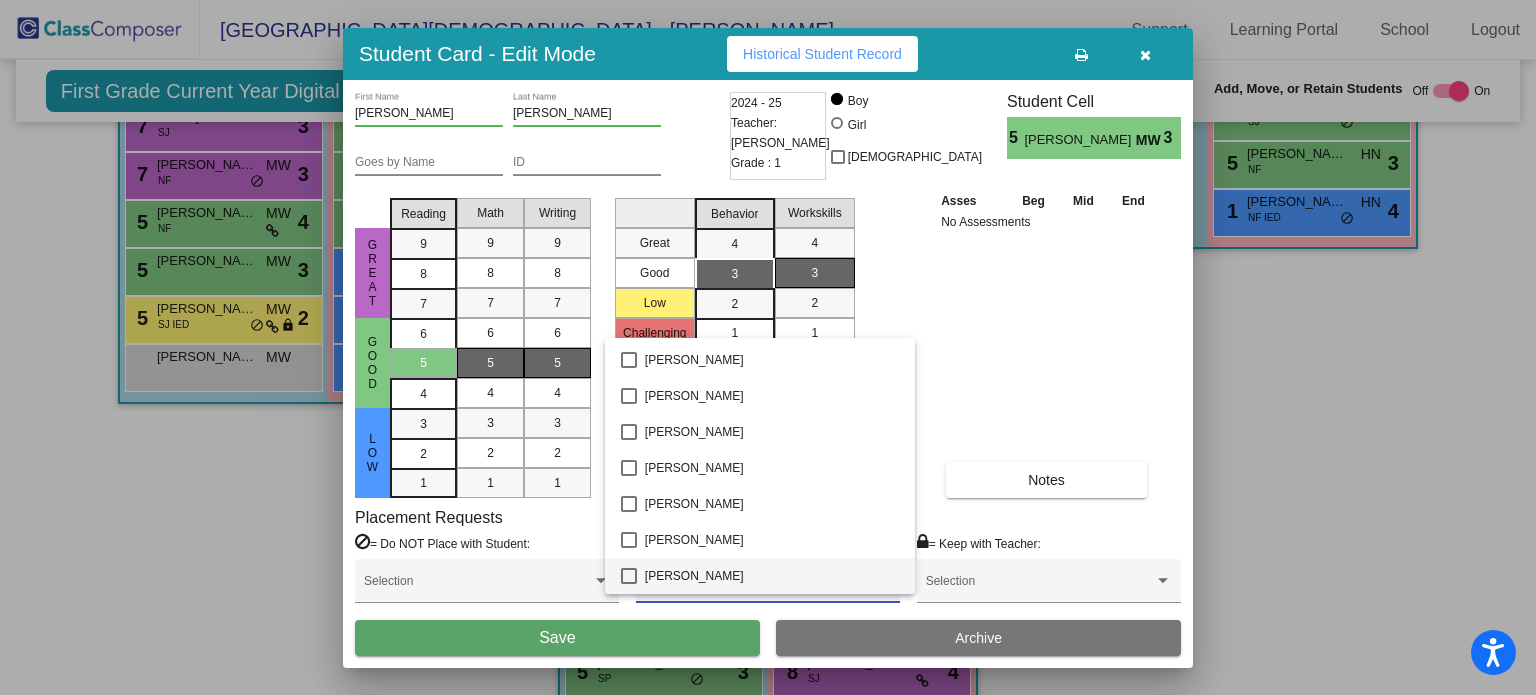 scroll, scrollTop: 1404, scrollLeft: 0, axis: vertical 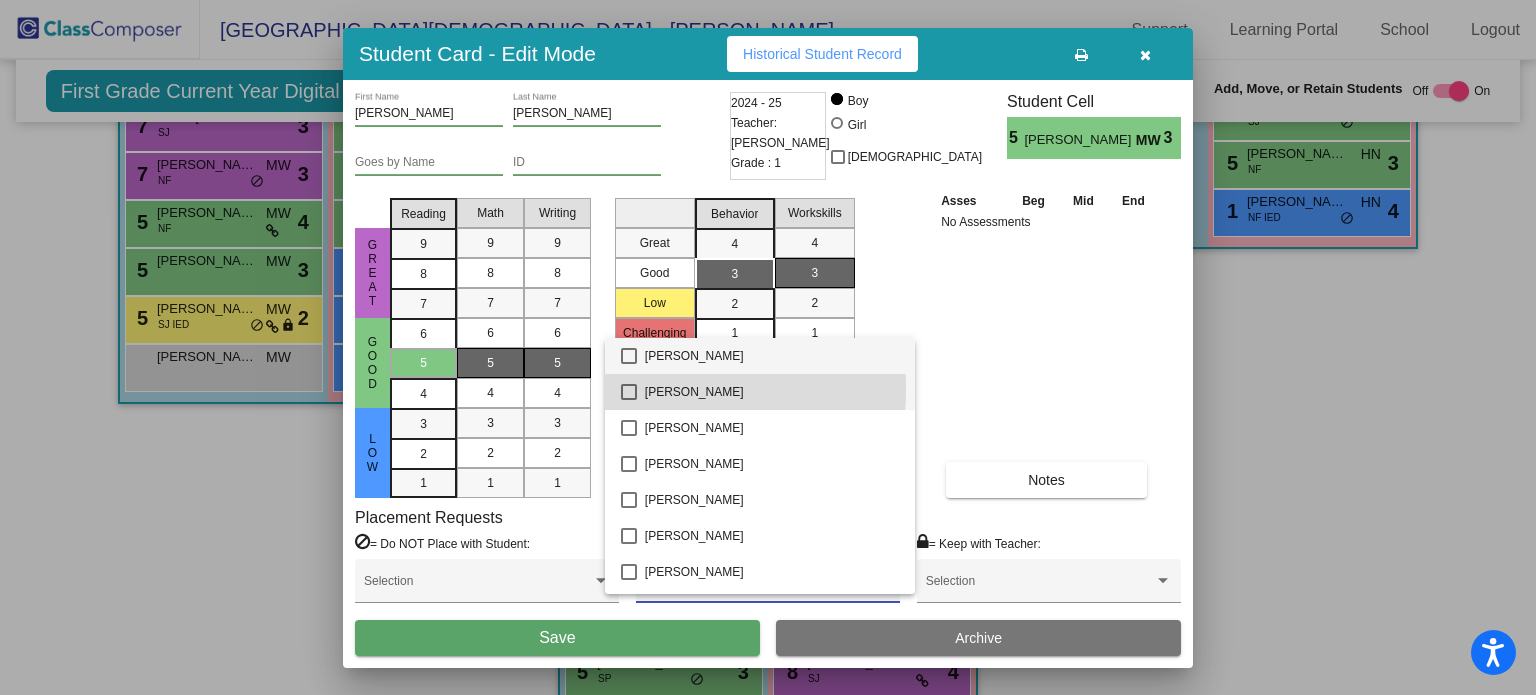 click at bounding box center (629, 392) 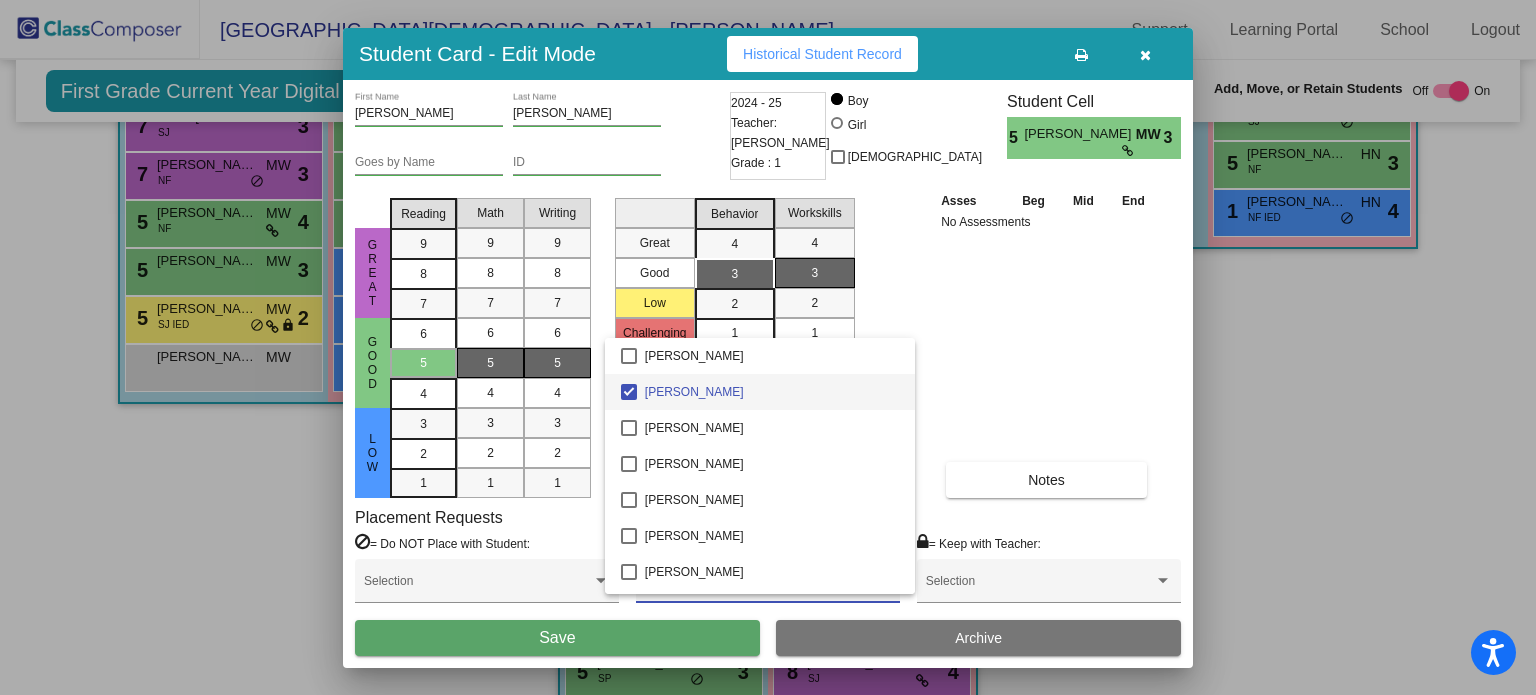 click at bounding box center [768, 347] 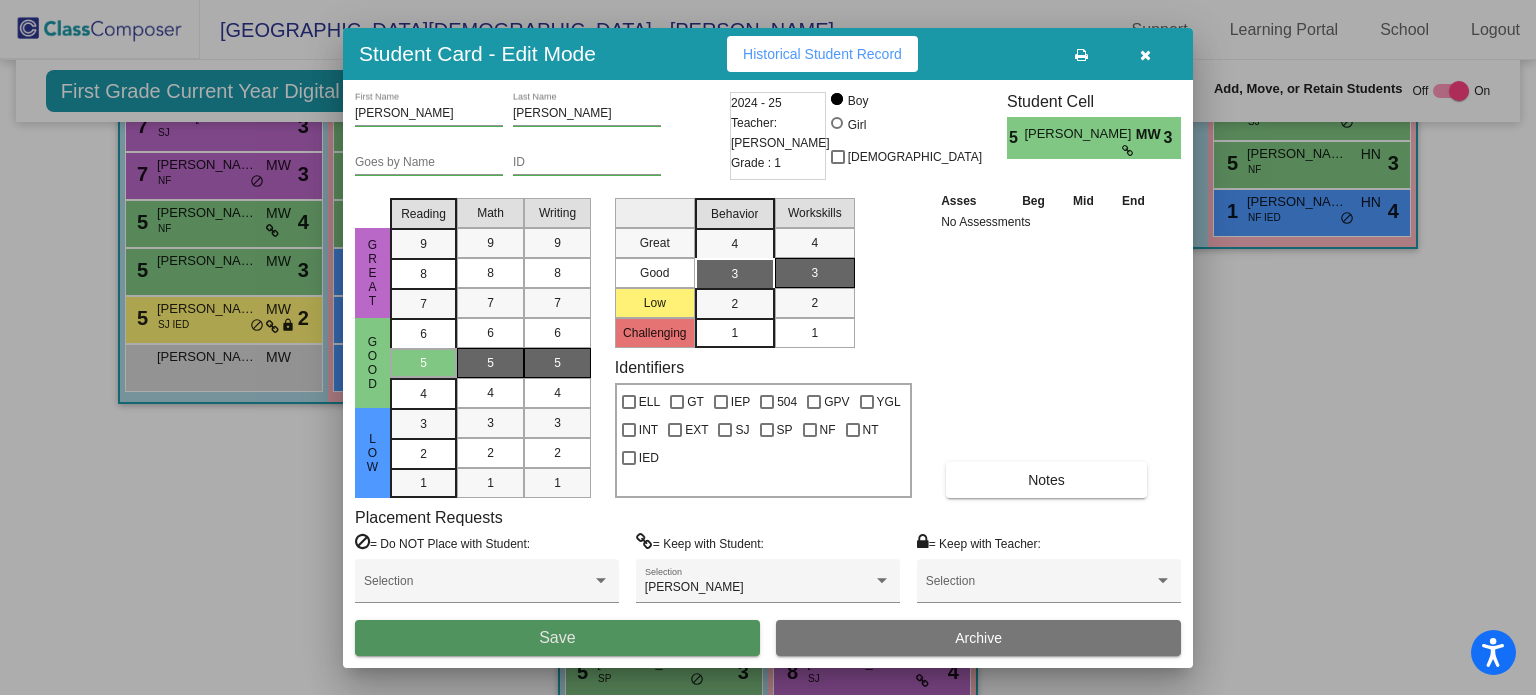 click on "Save" at bounding box center [557, 638] 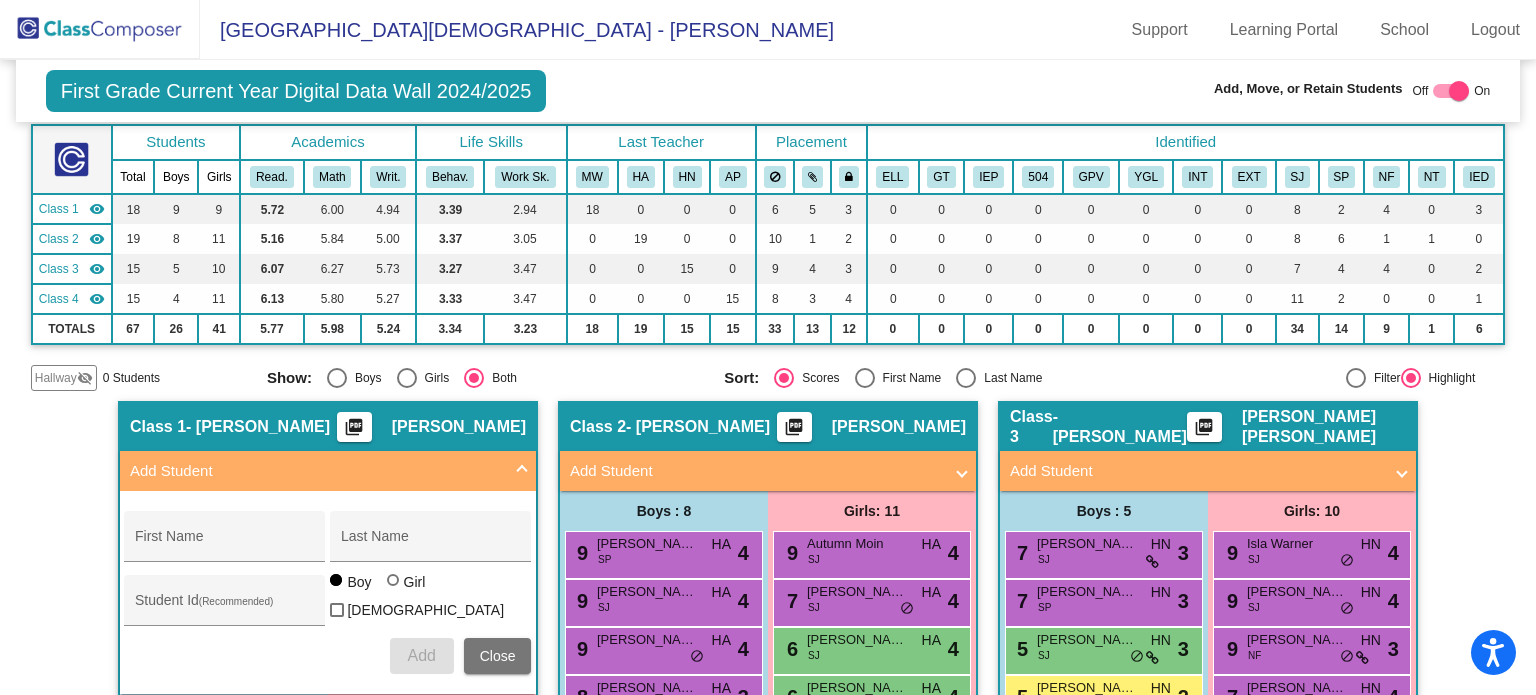 scroll, scrollTop: 182, scrollLeft: 0, axis: vertical 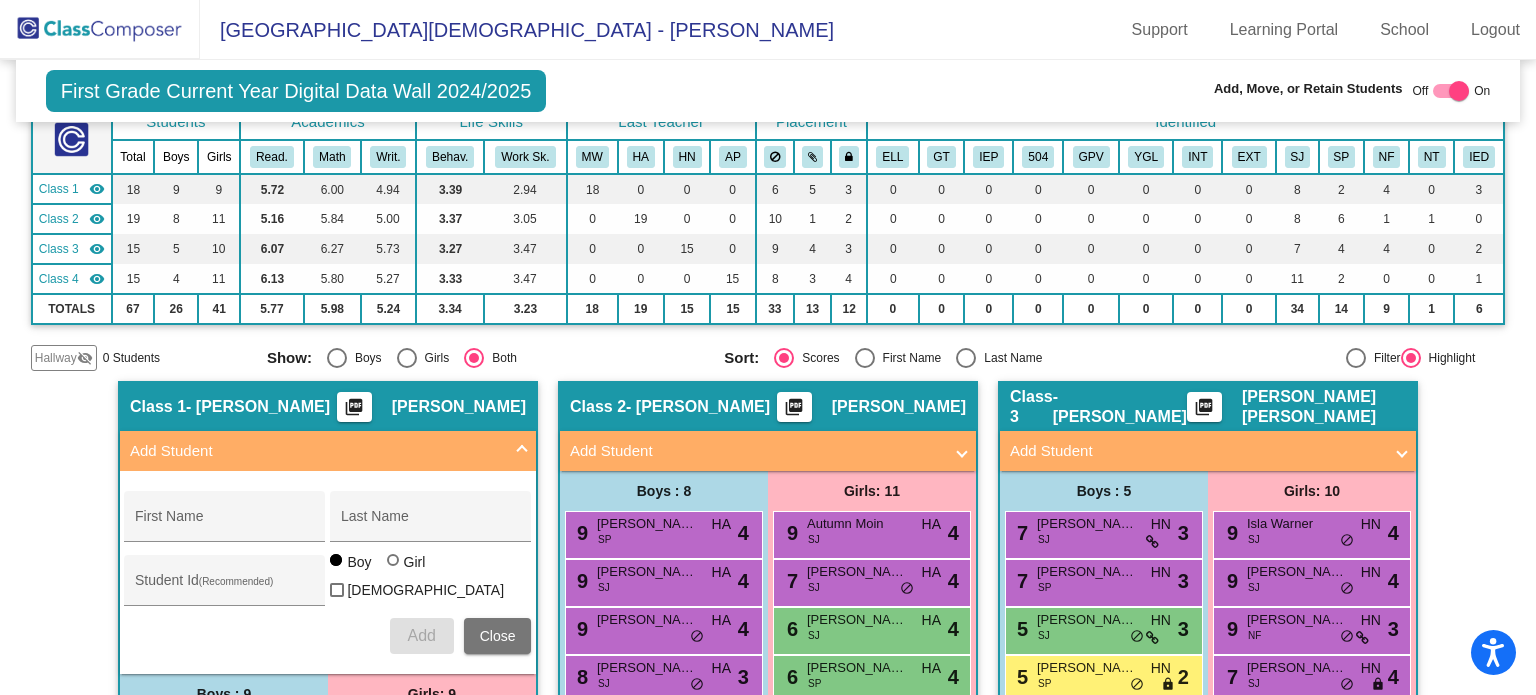 click on "Hallway" 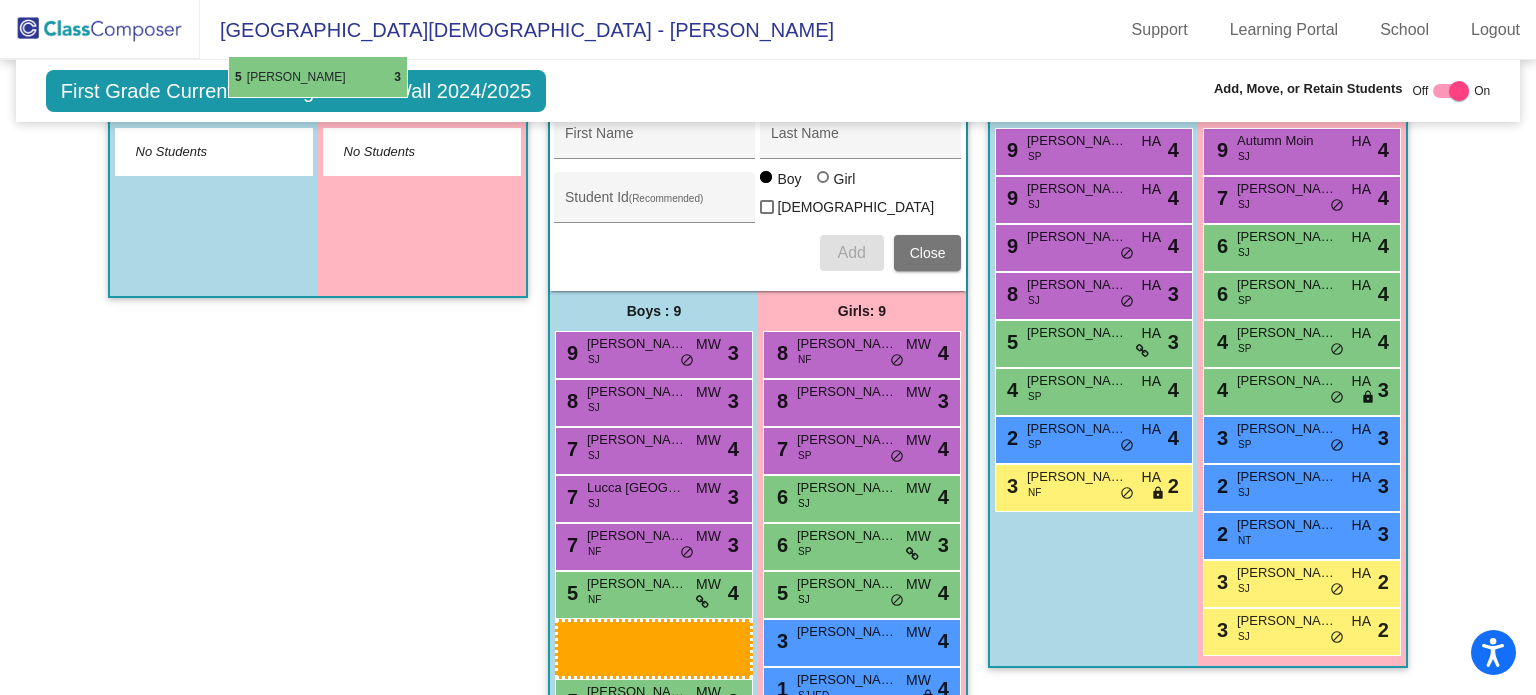 scroll, scrollTop: 559, scrollLeft: 0, axis: vertical 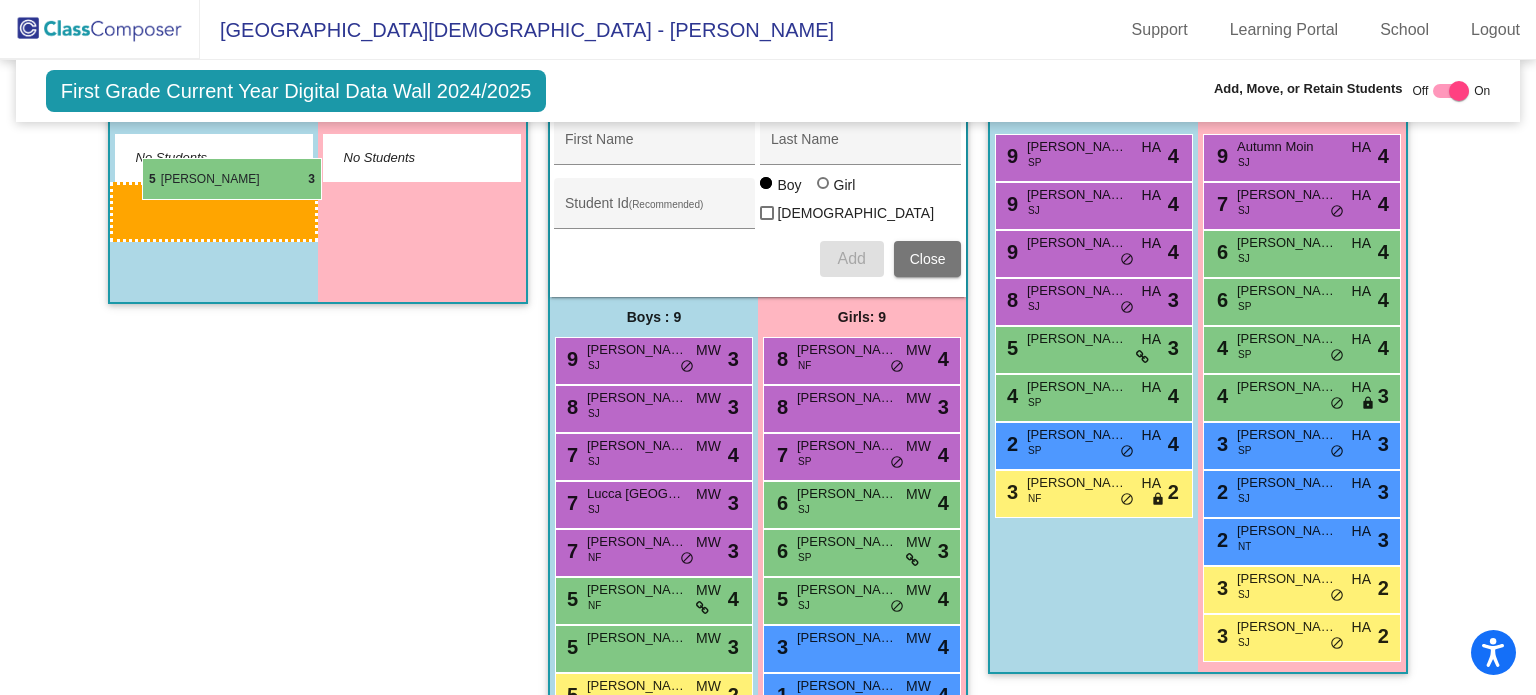drag, startPoint x: 636, startPoint y: 397, endPoint x: 142, endPoint y: 158, distance: 548.7777 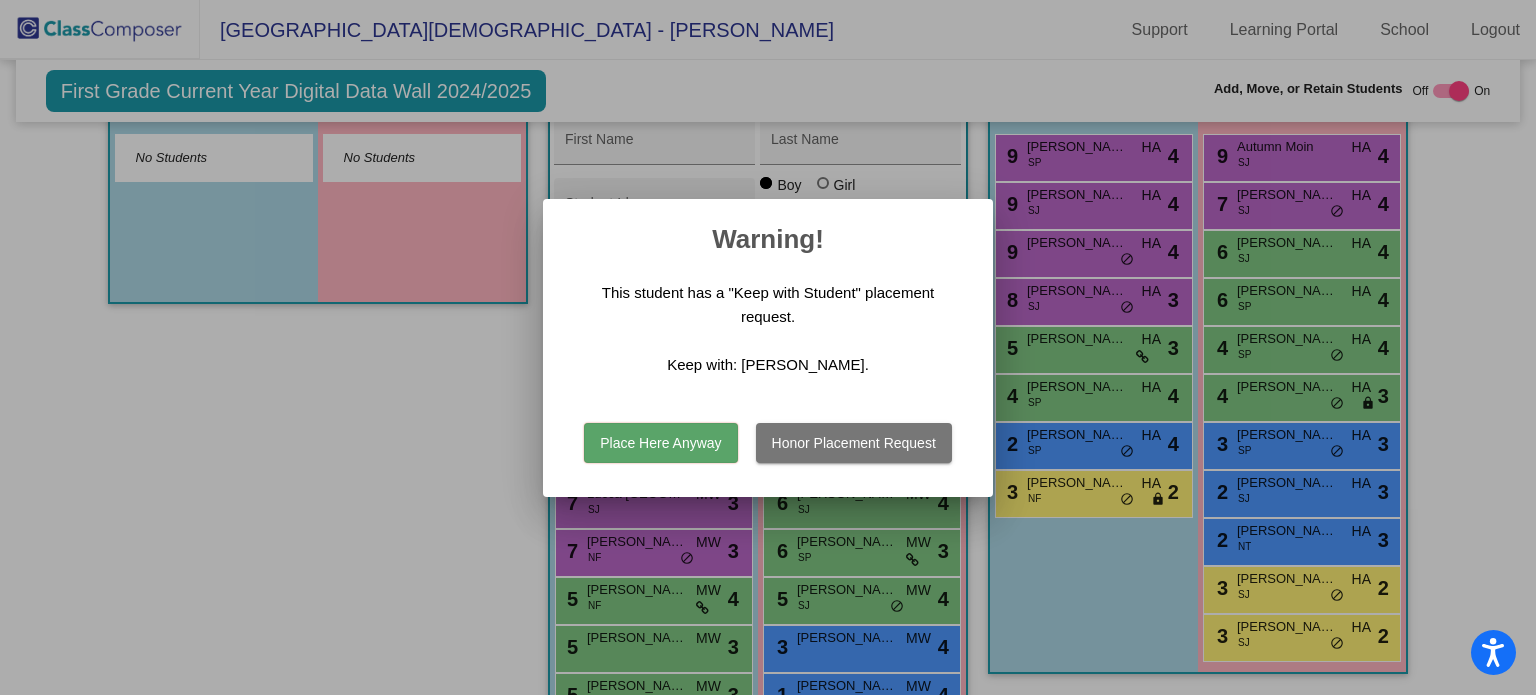 click on "Place Here Anyway" at bounding box center (660, 443) 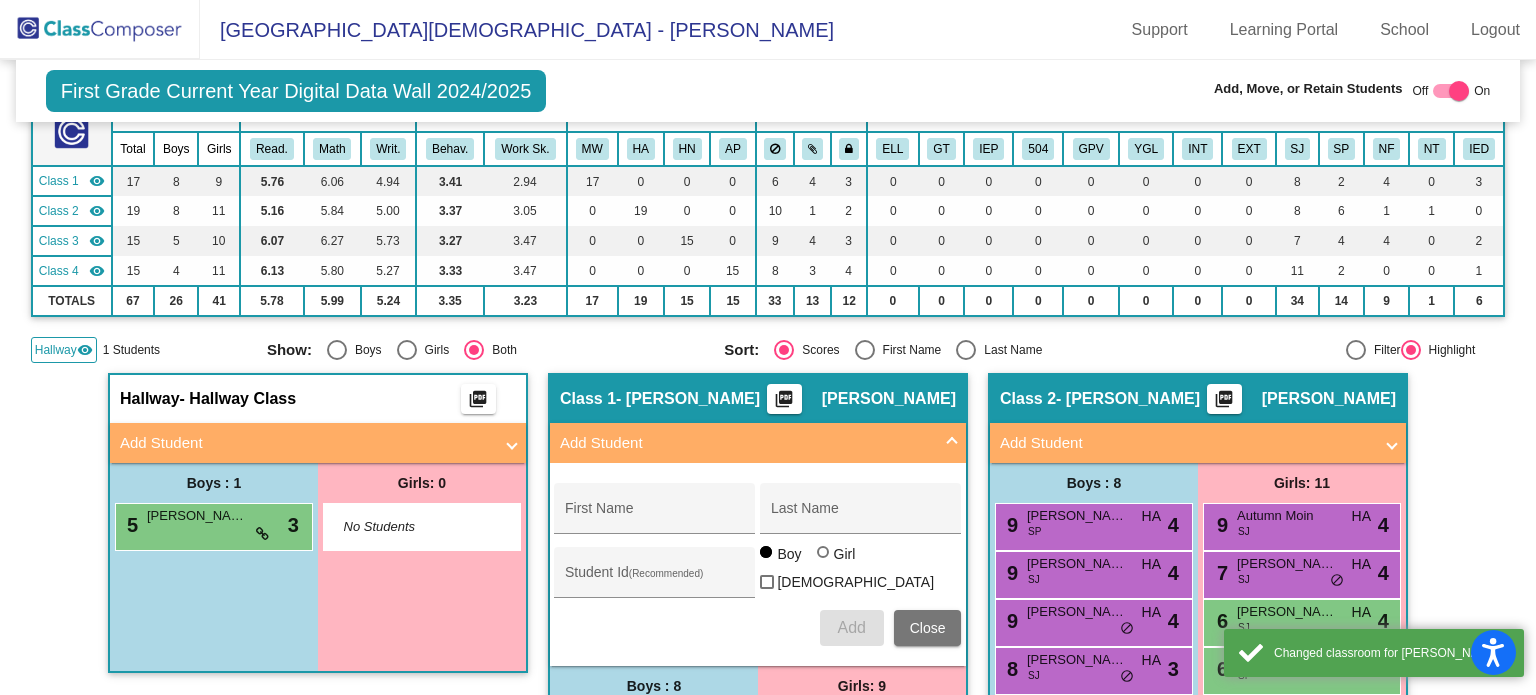 scroll, scrollTop: 0, scrollLeft: 0, axis: both 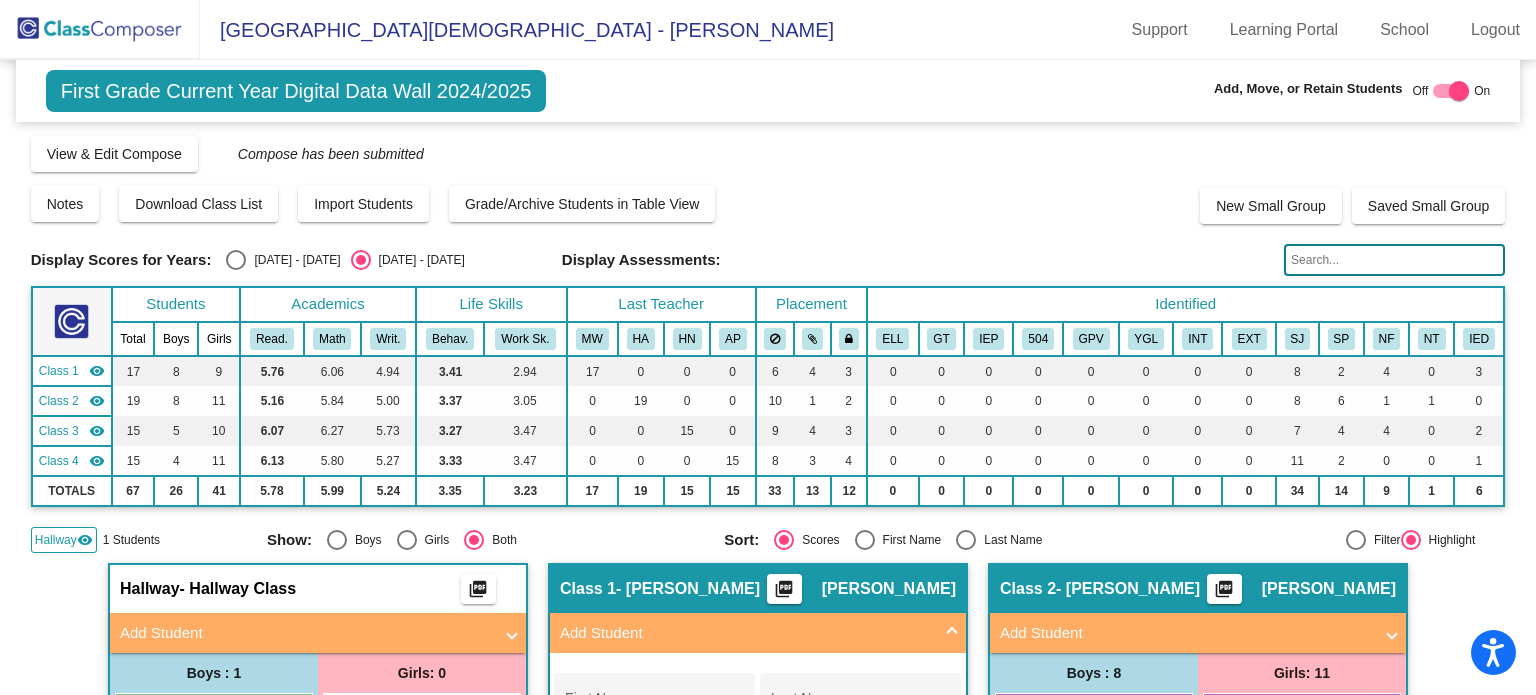 click 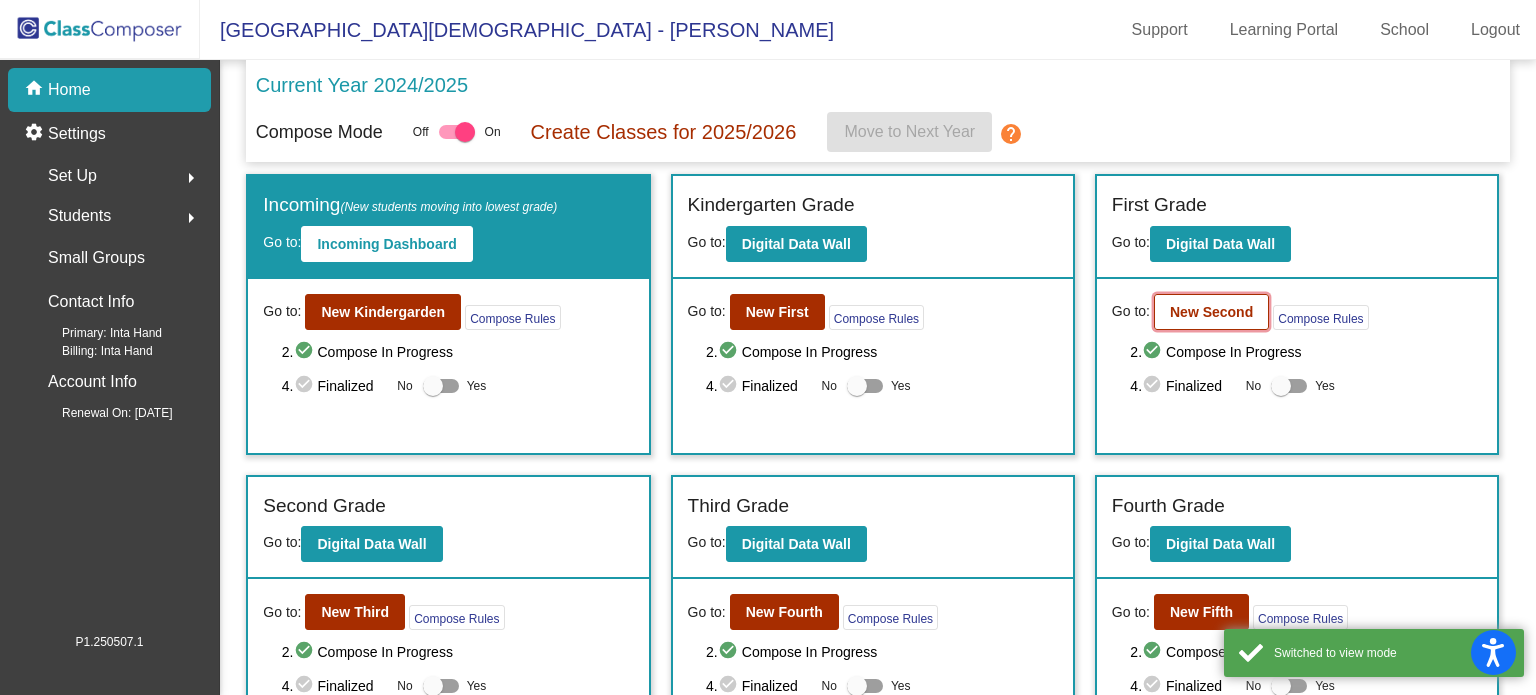 click on "New Second" 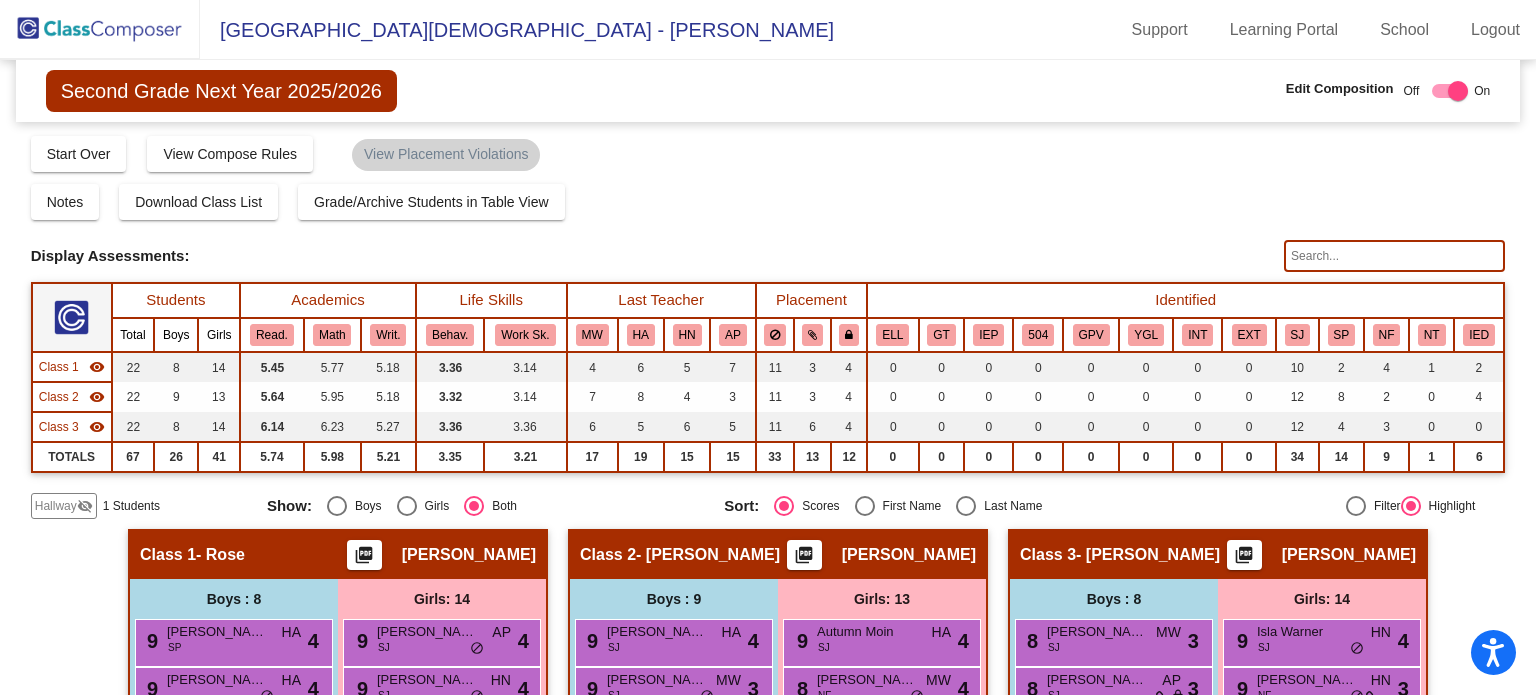 click on "visibility_off" 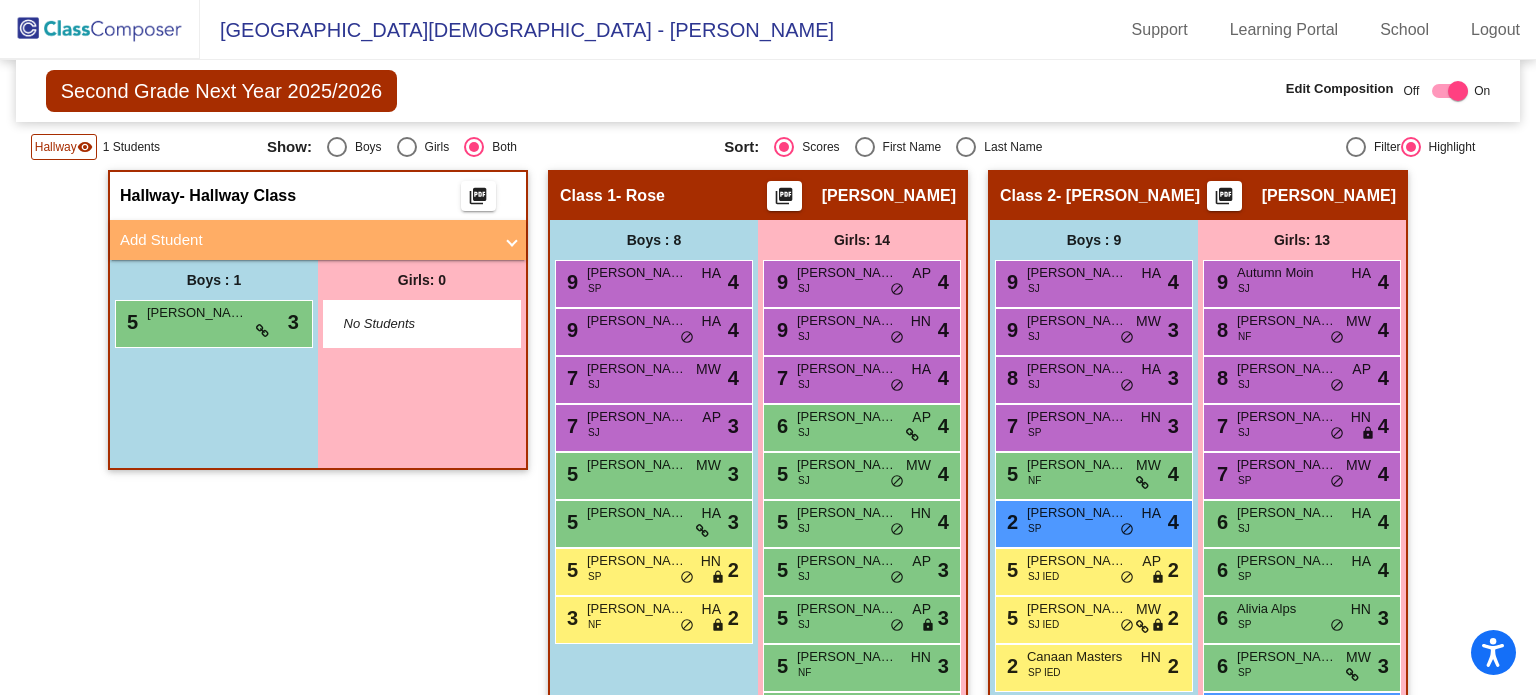 scroll, scrollTop: 362, scrollLeft: 0, axis: vertical 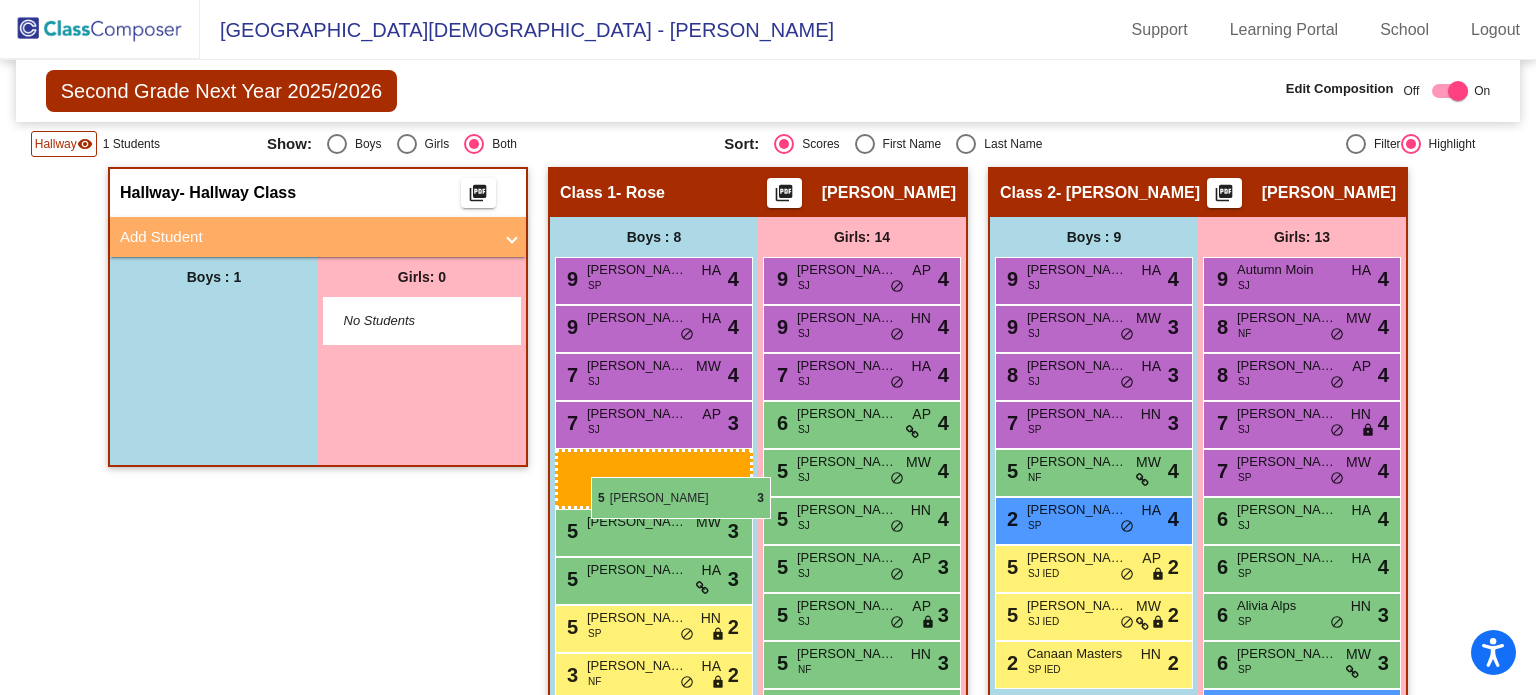 drag, startPoint x: 254, startPoint y: 321, endPoint x: 591, endPoint y: 477, distance: 371.35562 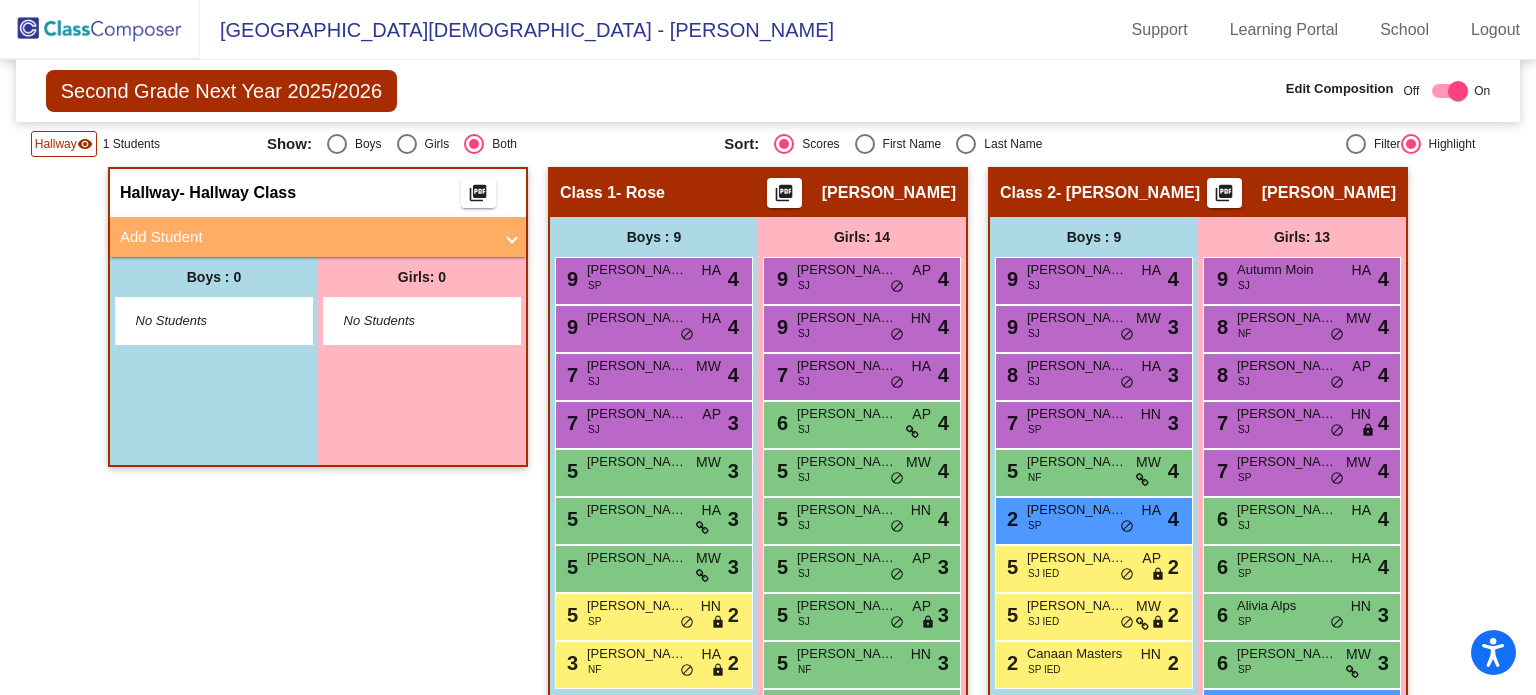 click on "Hallway   visibility" 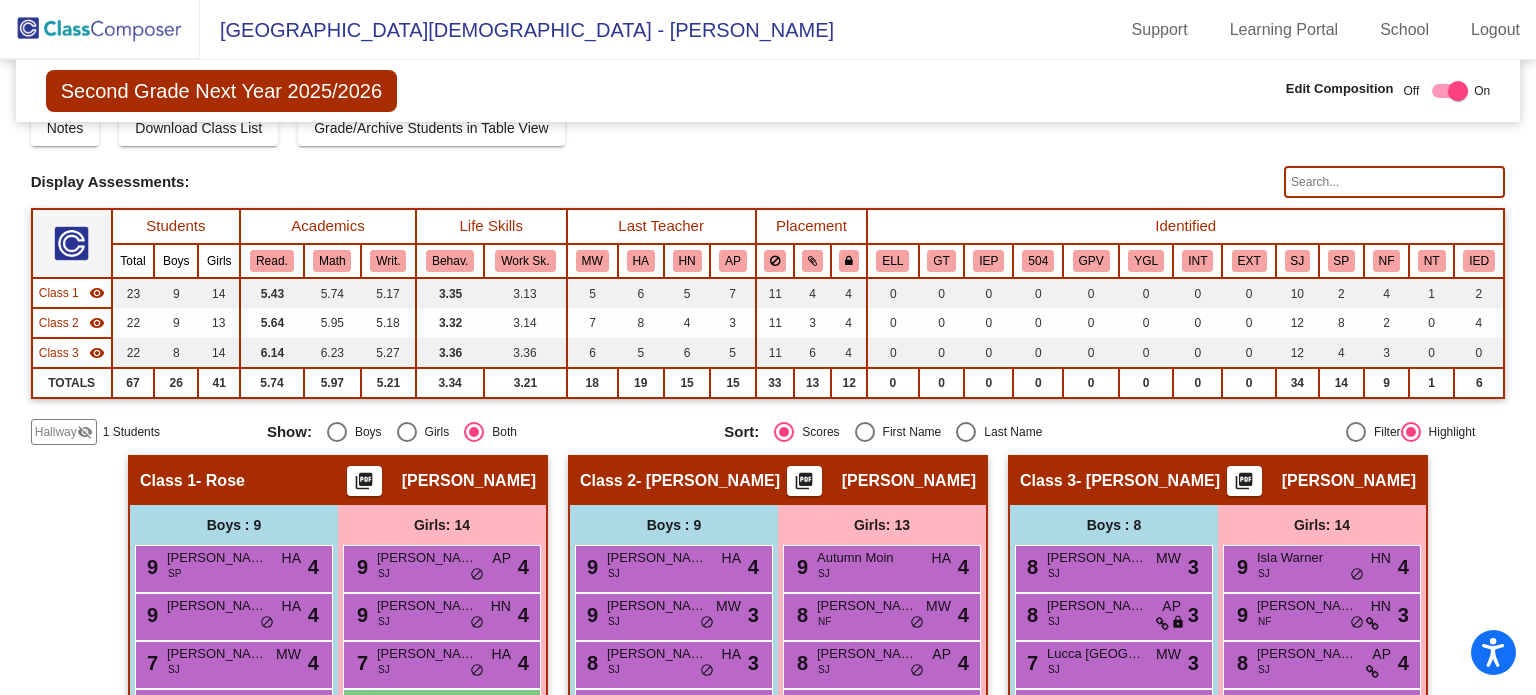 scroll, scrollTop: 76, scrollLeft: 0, axis: vertical 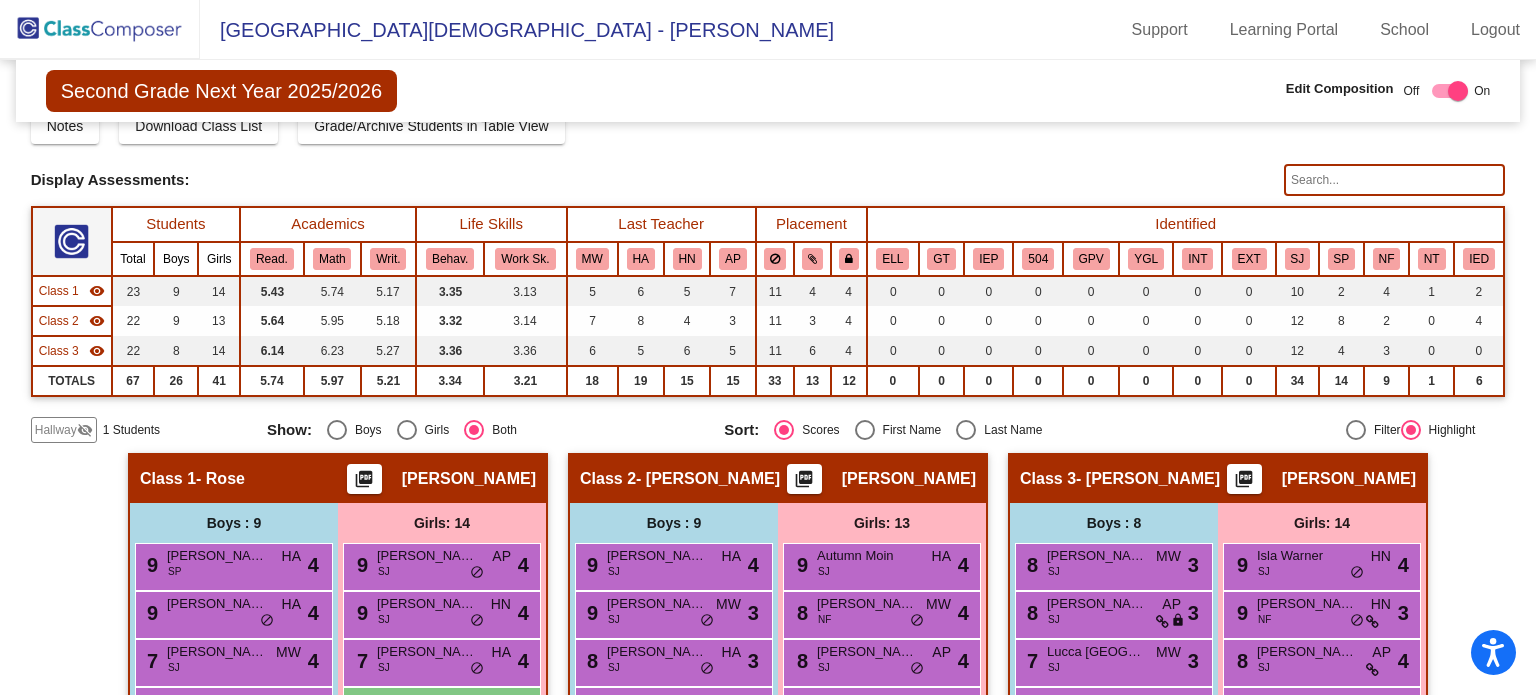 click 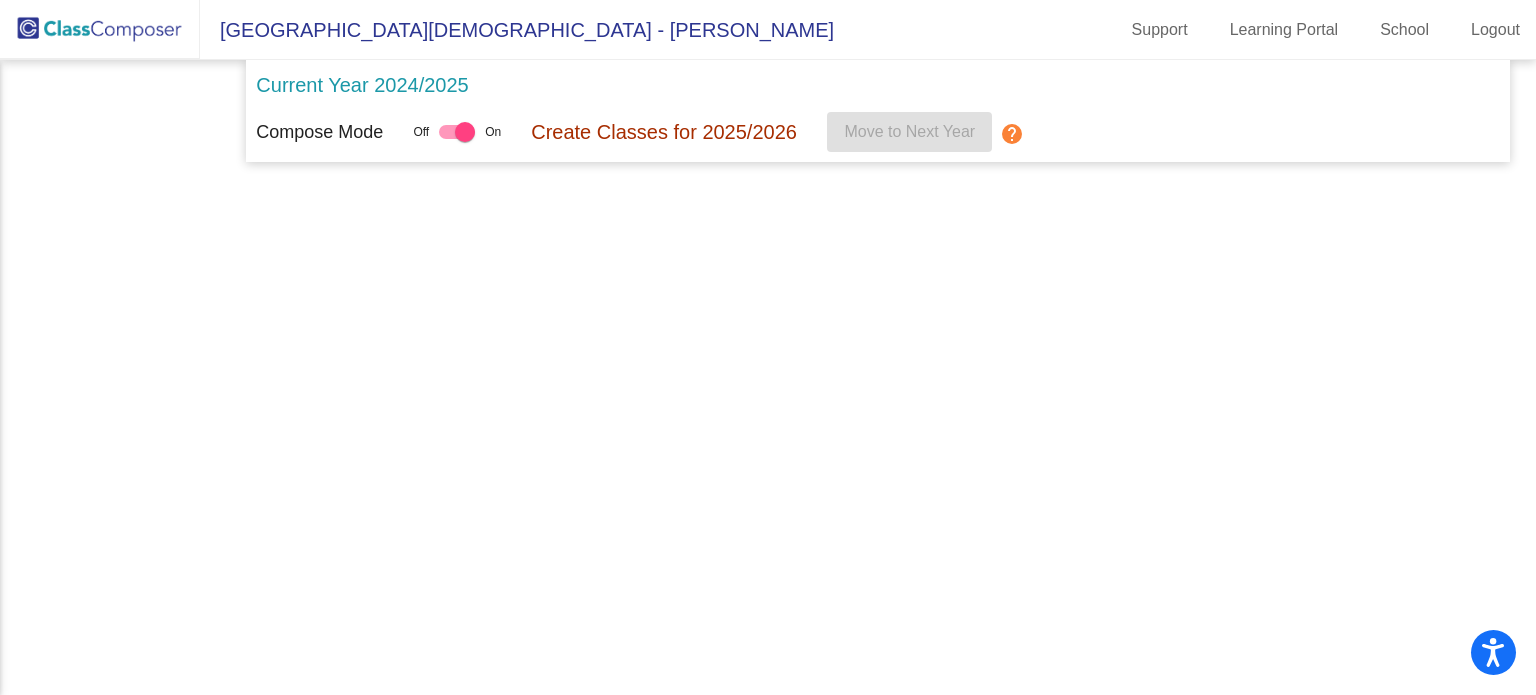 scroll, scrollTop: 0, scrollLeft: 0, axis: both 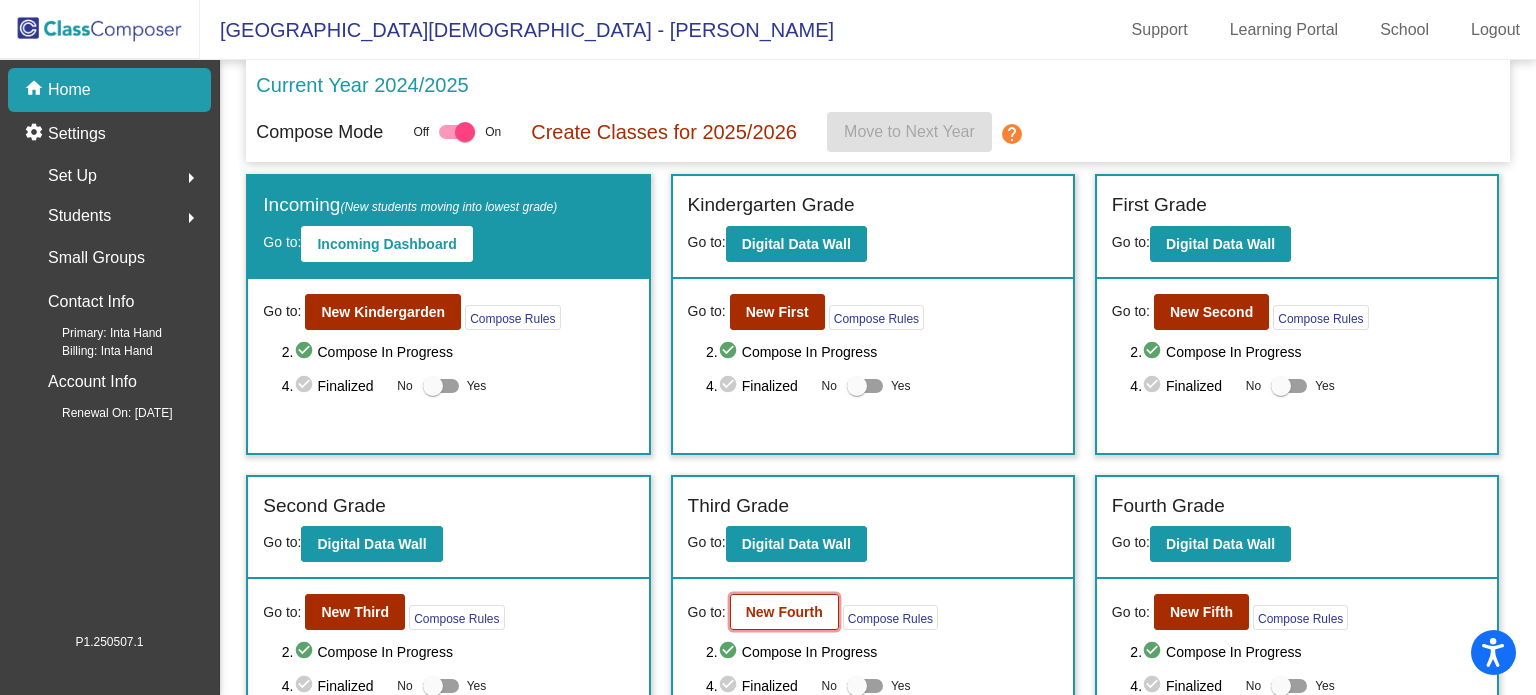 click on "New Fourth" 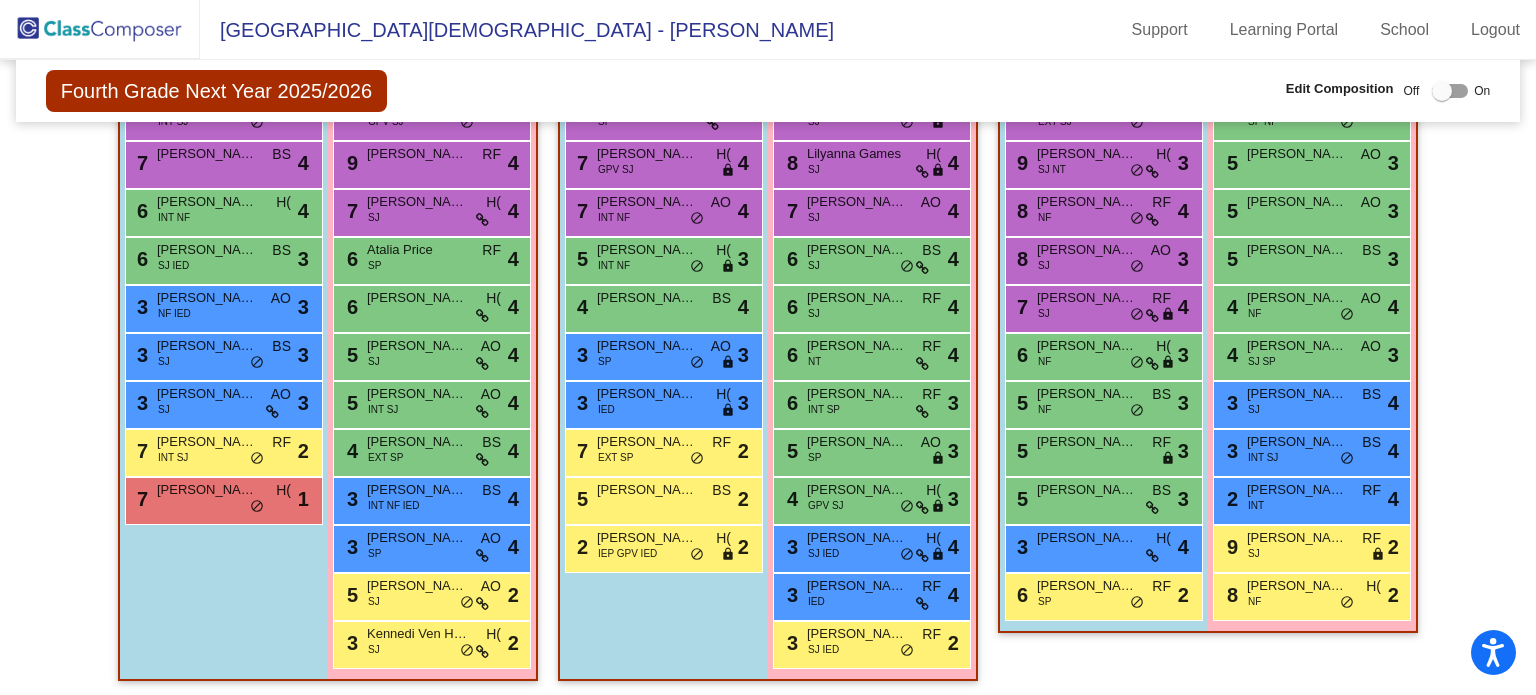 scroll, scrollTop: 580, scrollLeft: 0, axis: vertical 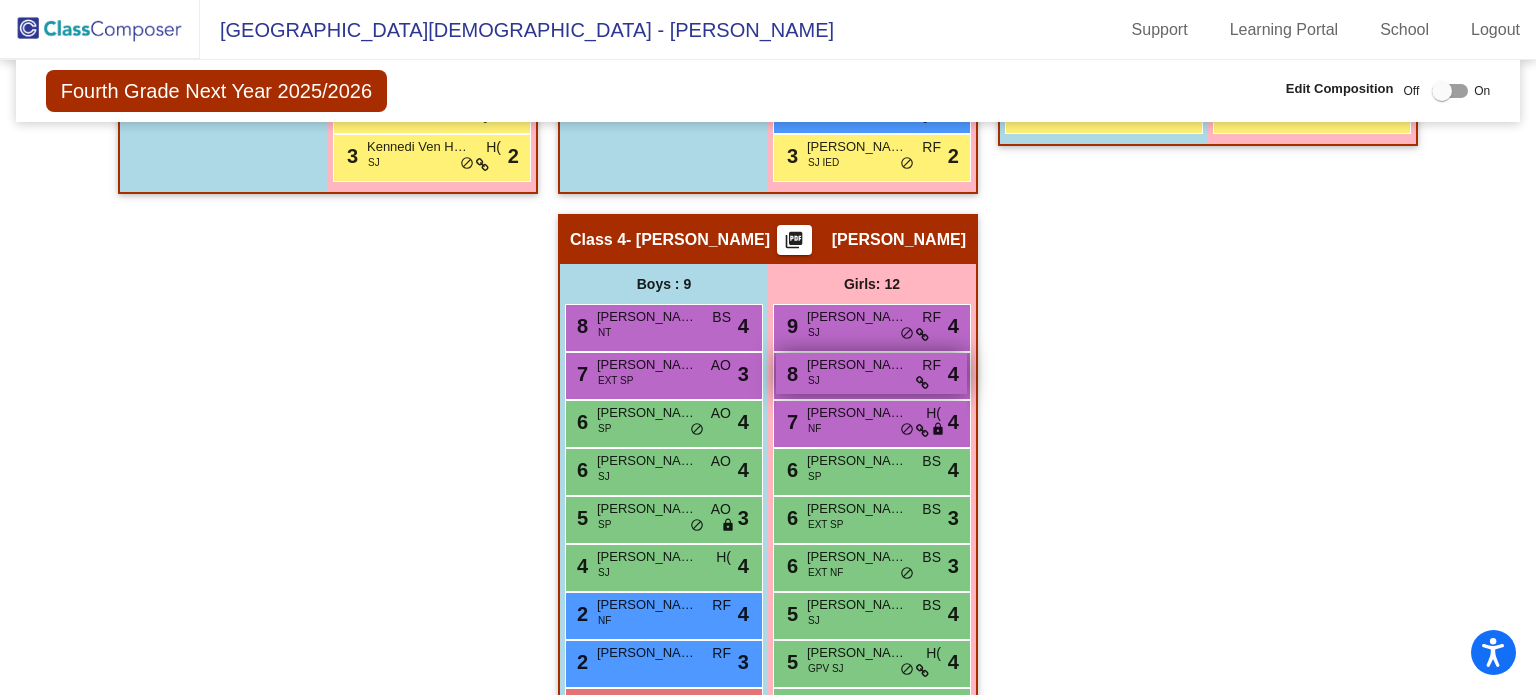 click on "Elle Anderson" at bounding box center [857, 365] 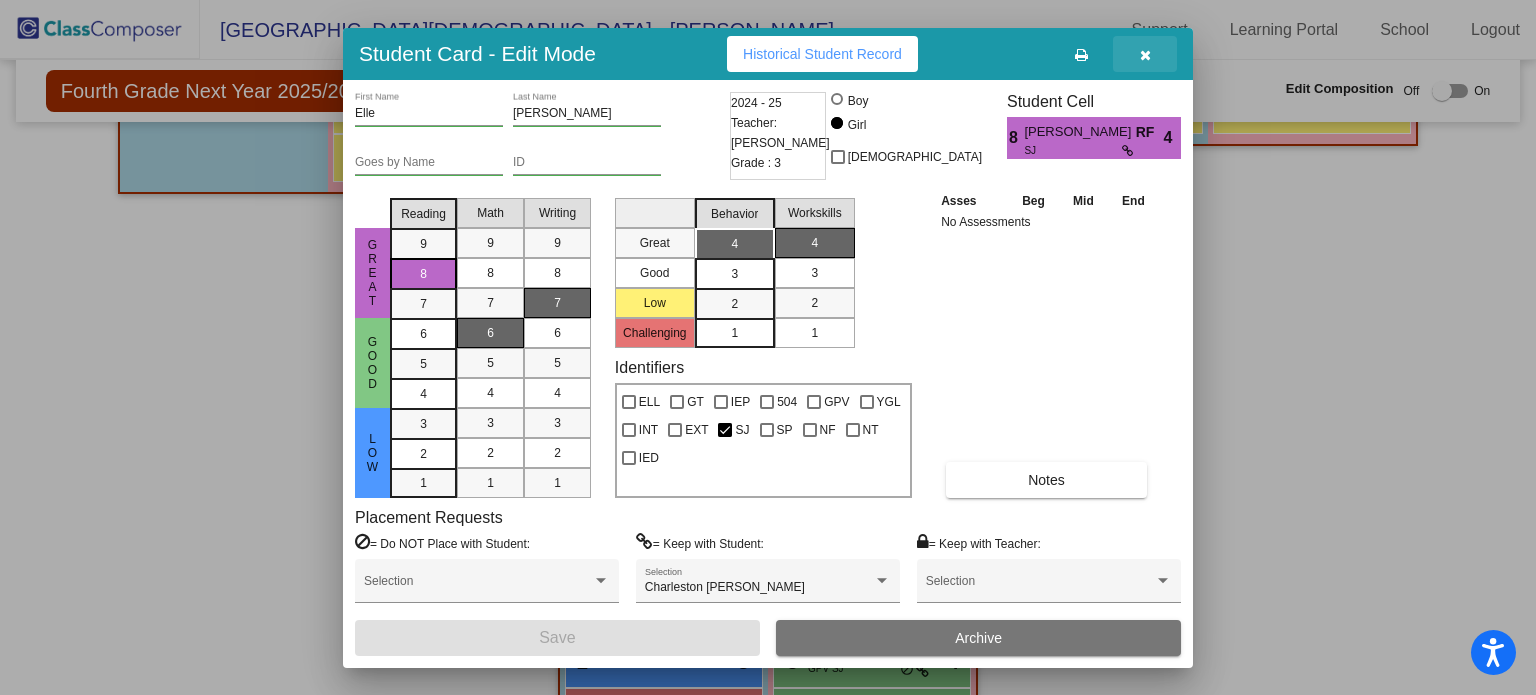 click at bounding box center (1145, 54) 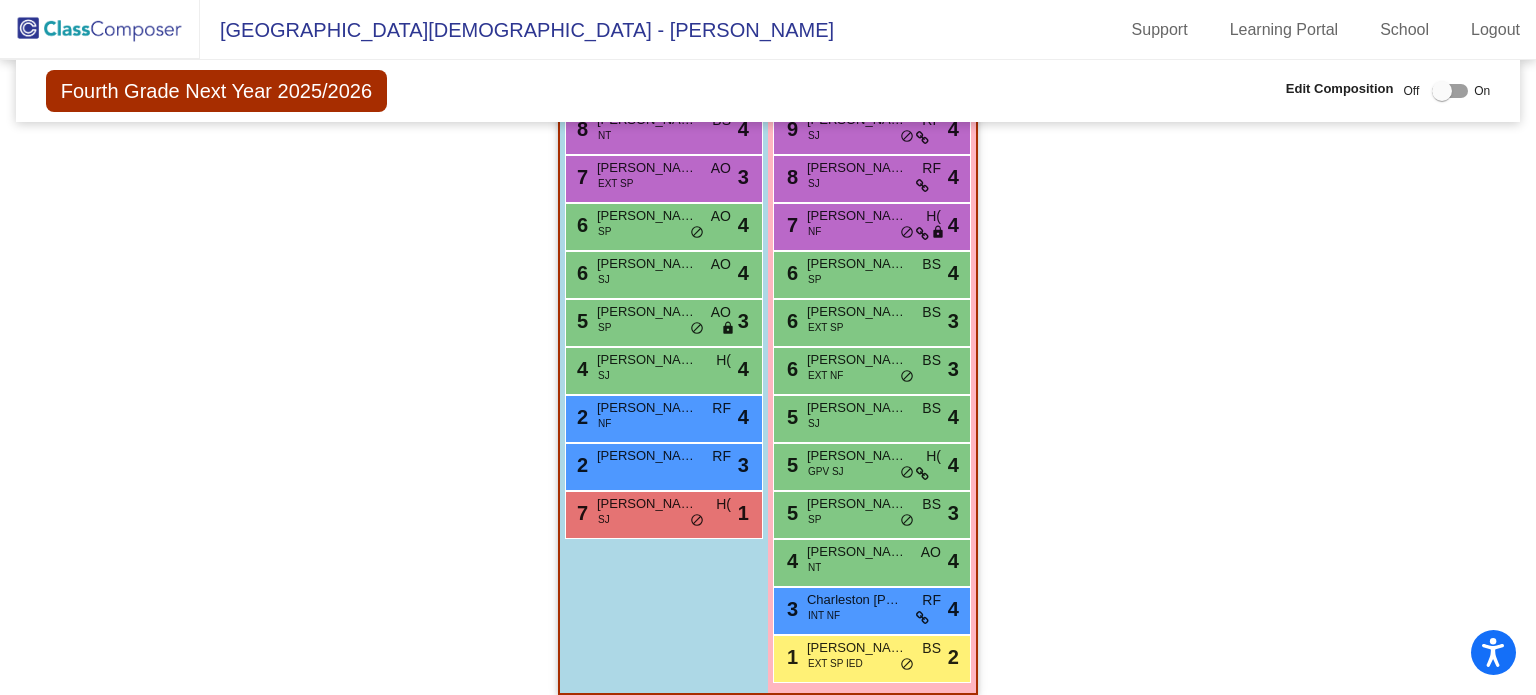 scroll, scrollTop: 1255, scrollLeft: 0, axis: vertical 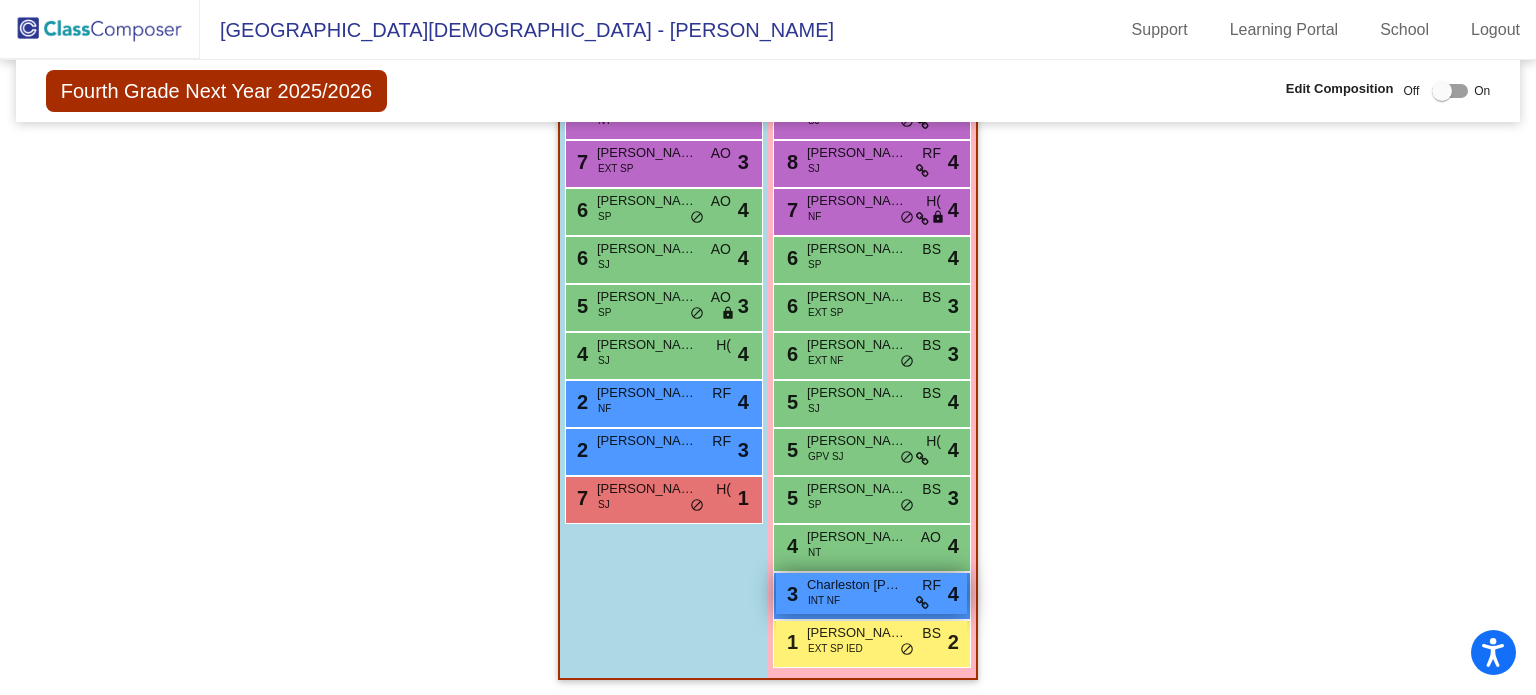 click on "3 Charleston Lauver INT NF RF lock do_not_disturb_alt 4" at bounding box center [871, 593] 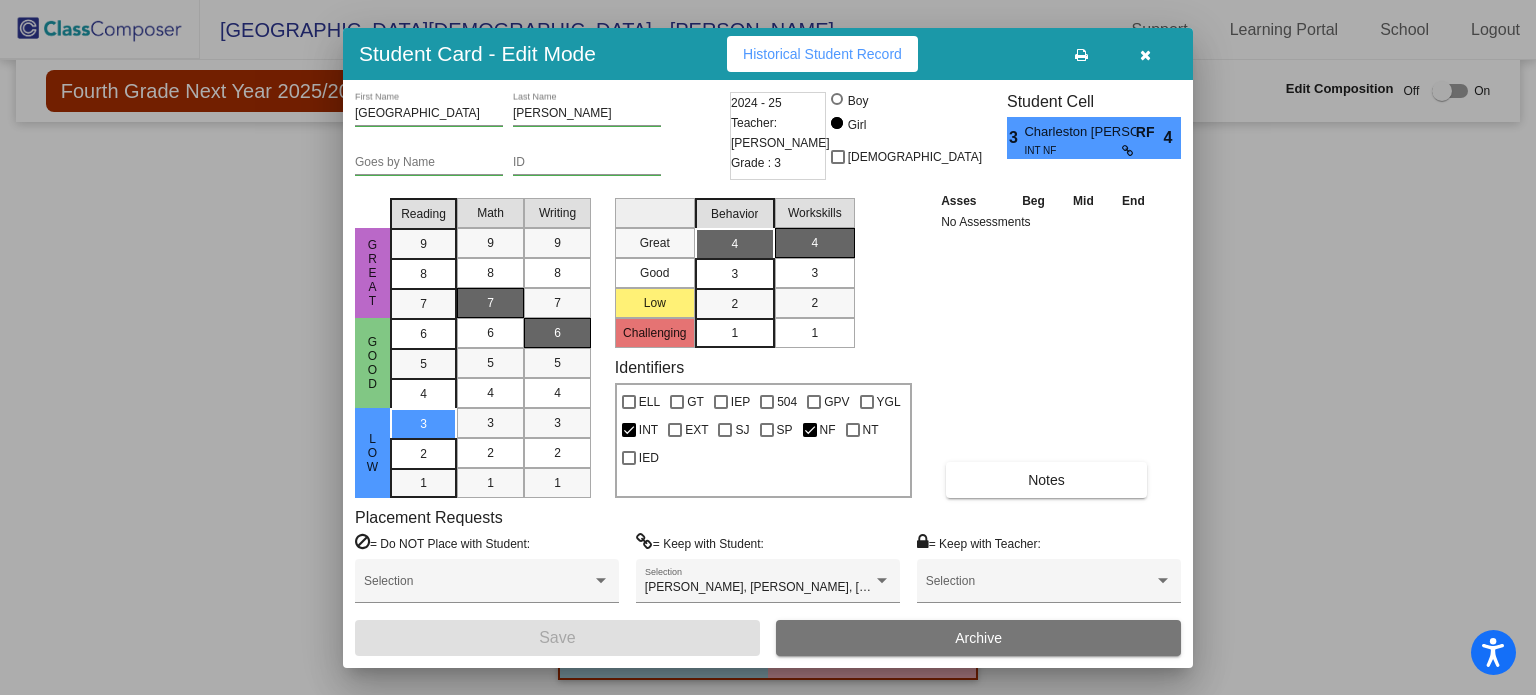 click at bounding box center (1145, 55) 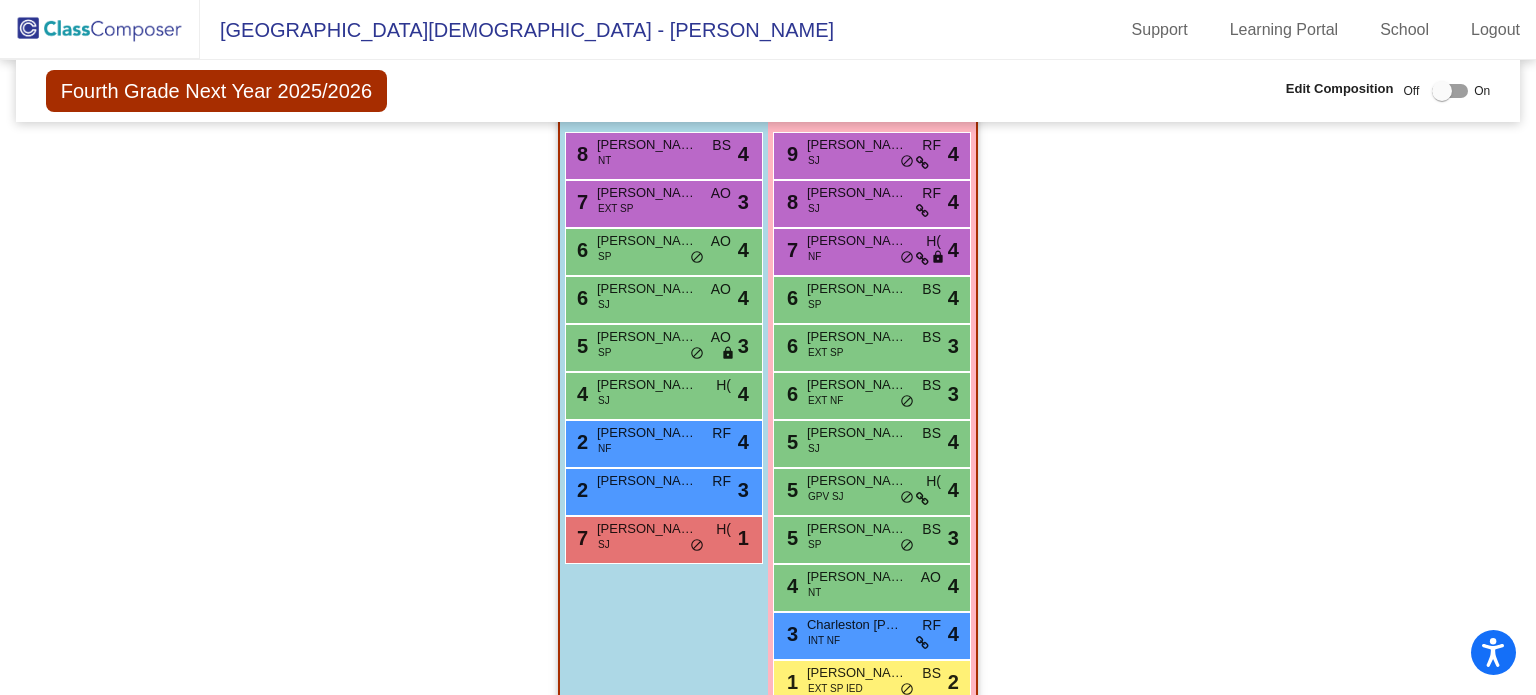 scroll, scrollTop: 1216, scrollLeft: 0, axis: vertical 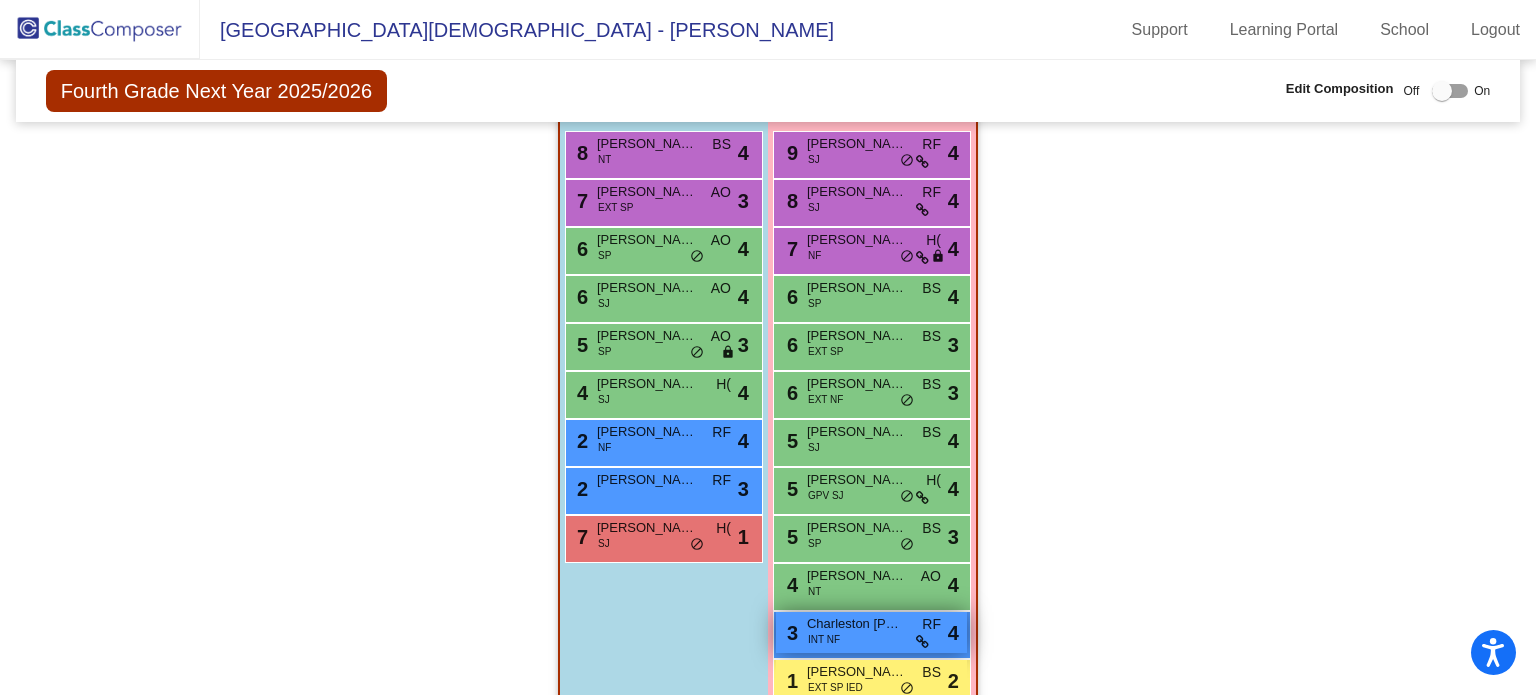 click on "Charleston Lauver" at bounding box center [857, 624] 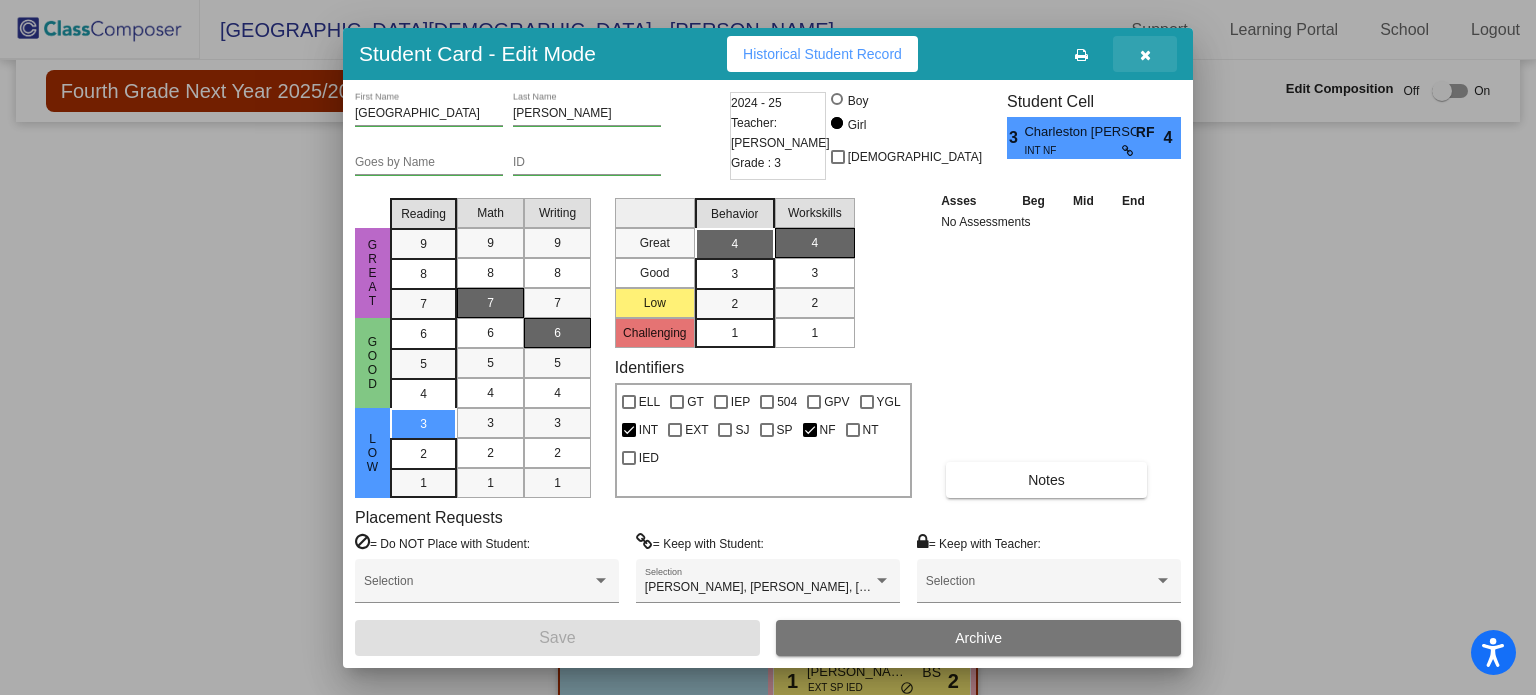 click at bounding box center (1145, 55) 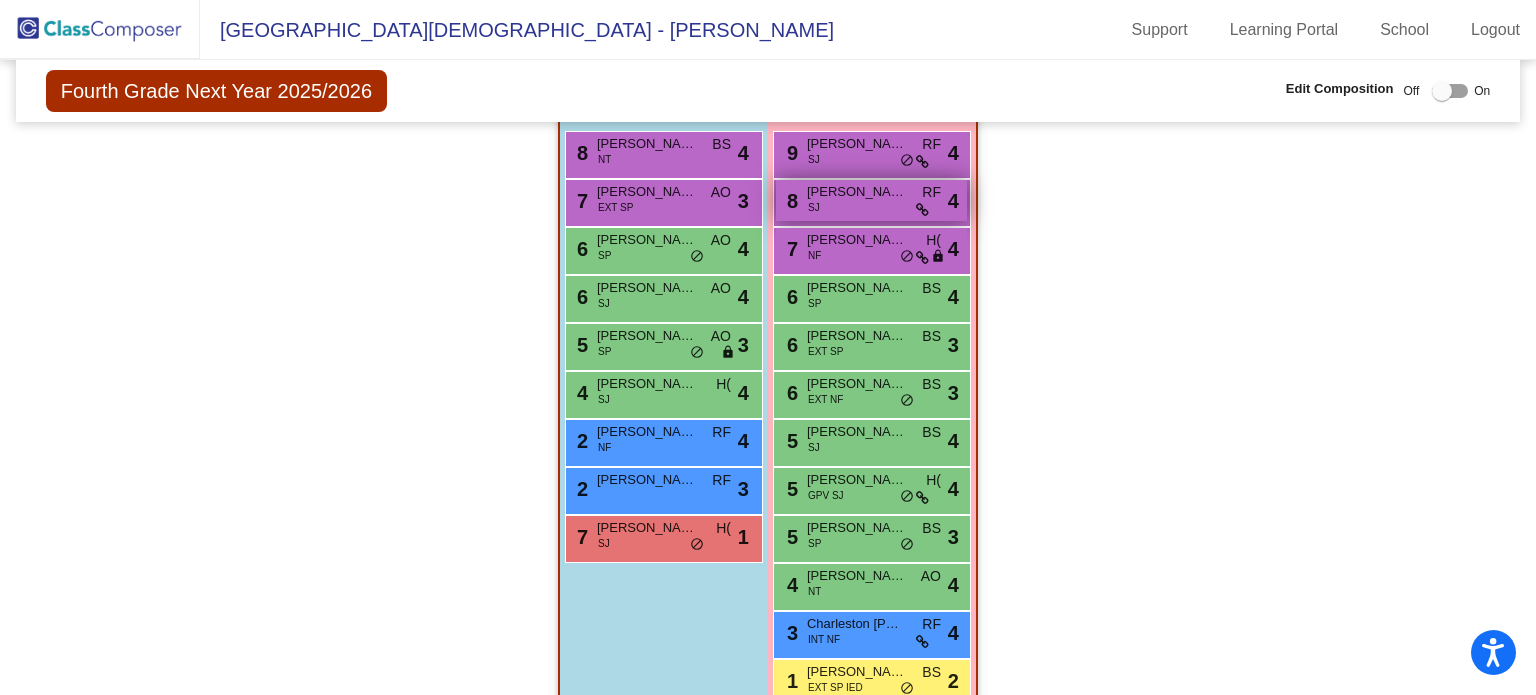 drag, startPoint x: 885, startPoint y: 199, endPoint x: 915, endPoint y: 187, distance: 32.31099 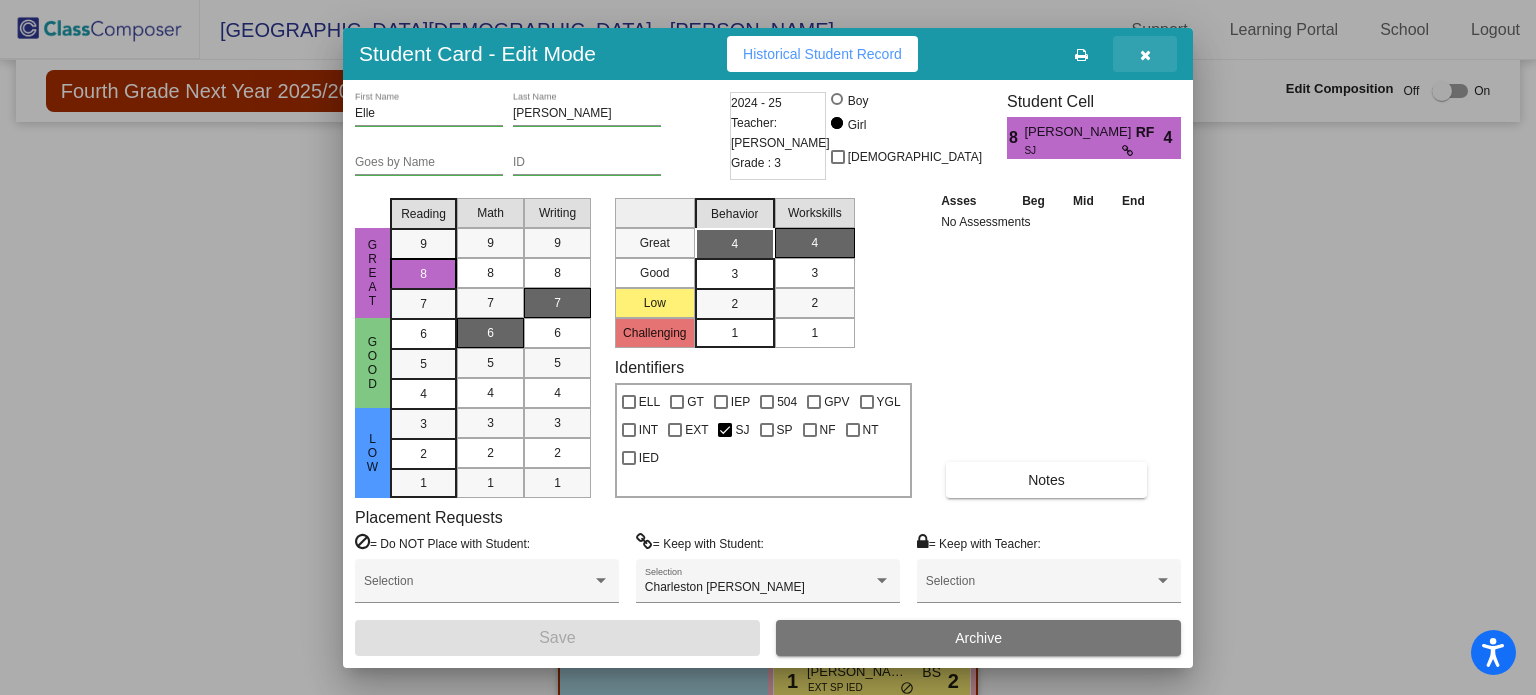 click at bounding box center (1145, 54) 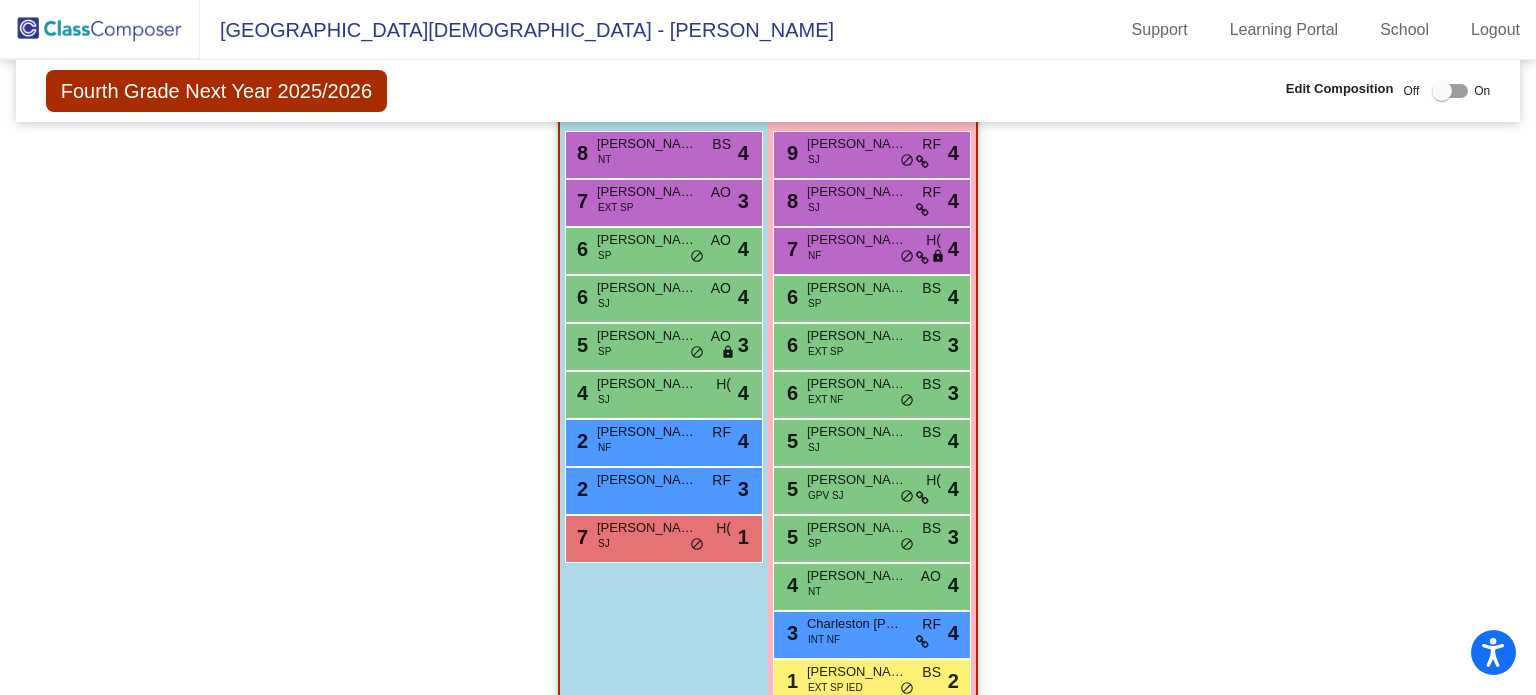 click on "Hallway   - Hallway Class  picture_as_pdf  Add Student  First Name Last Name Student Id  (Recommended)   Boy   Girl   Non Binary Add Close  Boys : 0    No Students   Girls: 0   No Students   Class 1   - Whitmire  picture_as_pdf Ava Whitmire  Add Student  First Name Last Name Student Id  (Recommended)   Boy   Girl   Non Binary Add Close  Boys : 9  7 Isaiah Moeller INT SJ AO lock do_not_disturb_alt 4 7 Greyson Henderson BS lock do_not_disturb_alt 4 6 Hunter Welander INT NF H( lock do_not_disturb_alt 4 6 Hunter Moin SJ IED BS lock do_not_disturb_alt 3 3 Daniel Ritsema NF IED AO lock do_not_disturb_alt 3 3 Campbell Forster SJ BS lock do_not_disturb_alt 3 3 Noah Casseday SJ AO lock do_not_disturb_alt 3 7 Branden Ensworth INT SJ RF lock do_not_disturb_alt 2 7 Reid Erker H( lock do_not_disturb_alt 1 Girls: 12 9 Caroline Gerk GPV SJ H( lock do_not_disturb_alt 4 9 Kennedy Moles RF lock do_not_disturb_alt 4 7 Sachiko s Primo-Morale SJ H( lock do_not_disturb_alt 4 6 Atalia Price SP RF lock do_not_disturb_alt 4 6 4" 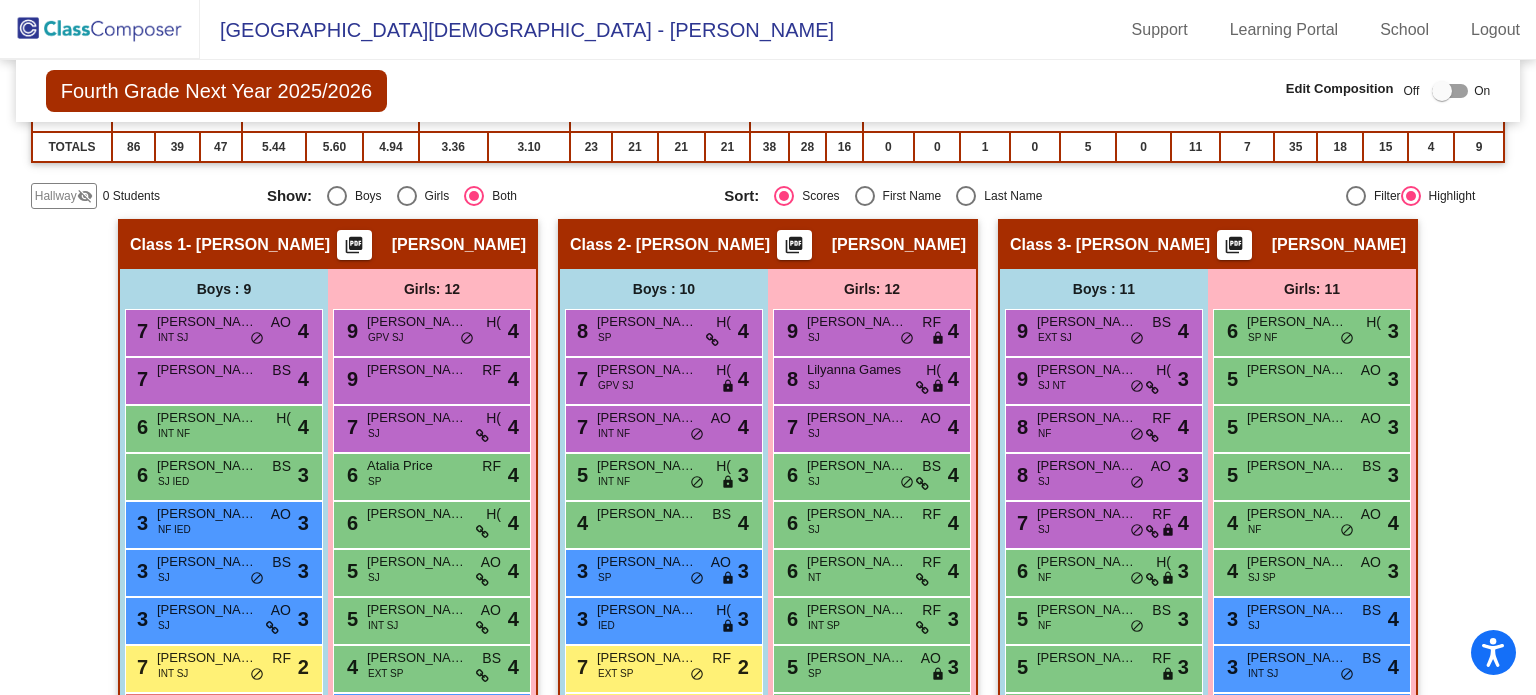 scroll, scrollTop: 345, scrollLeft: 0, axis: vertical 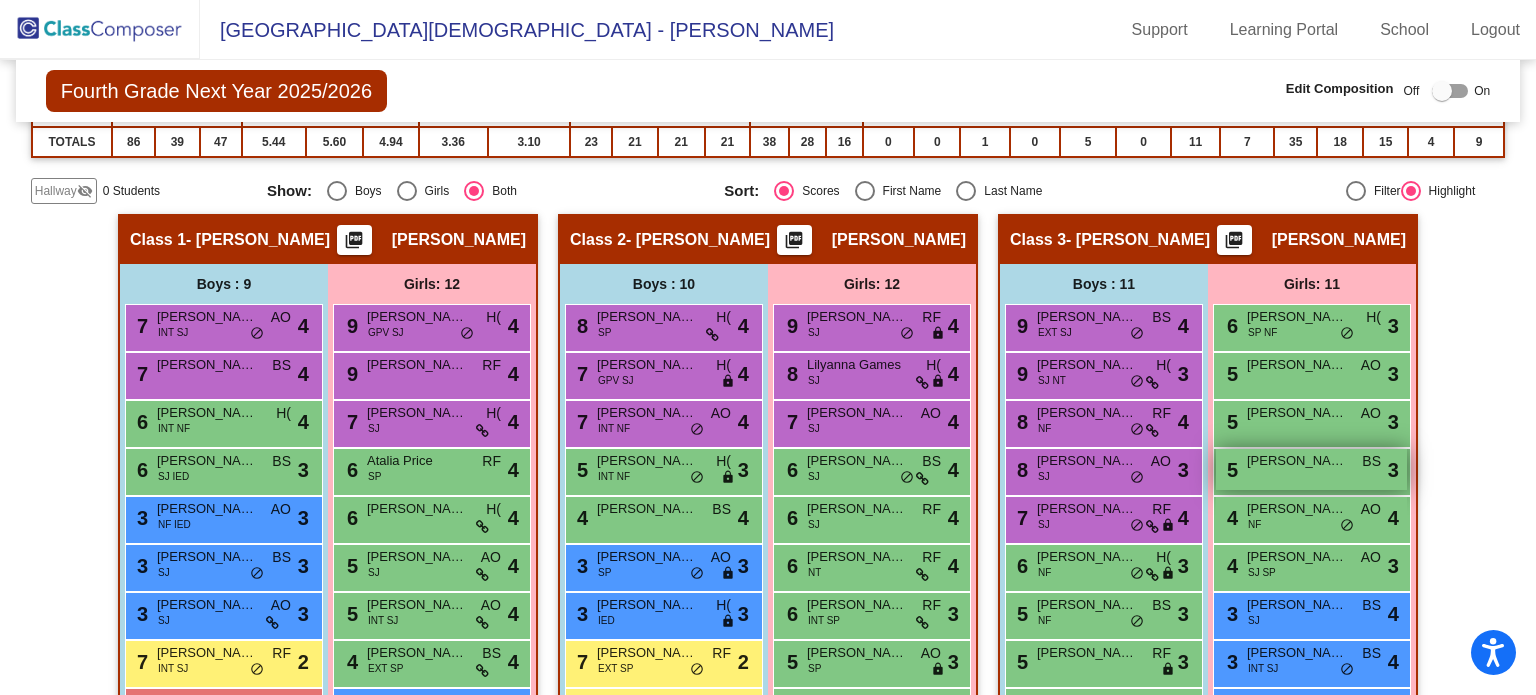 click on "Scarlett Stout" at bounding box center (1297, 461) 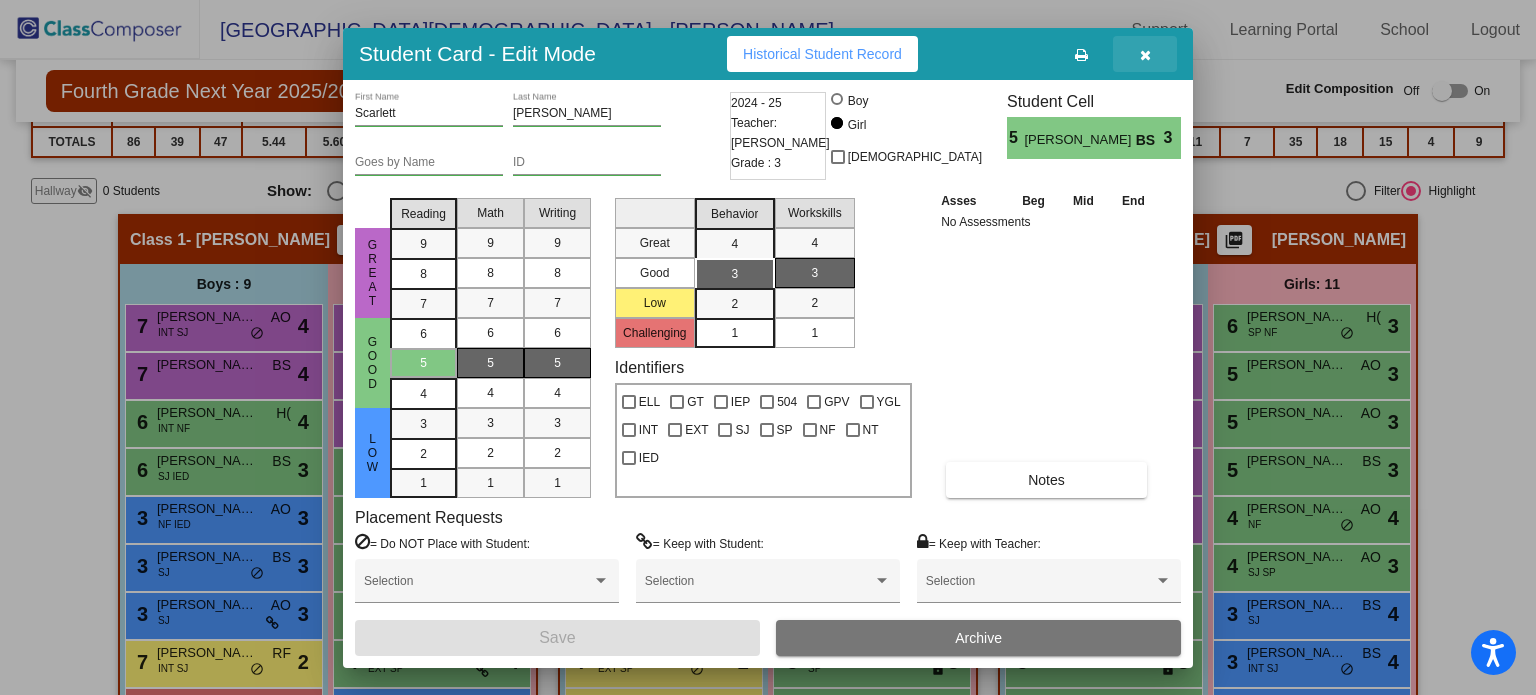 click at bounding box center (1145, 55) 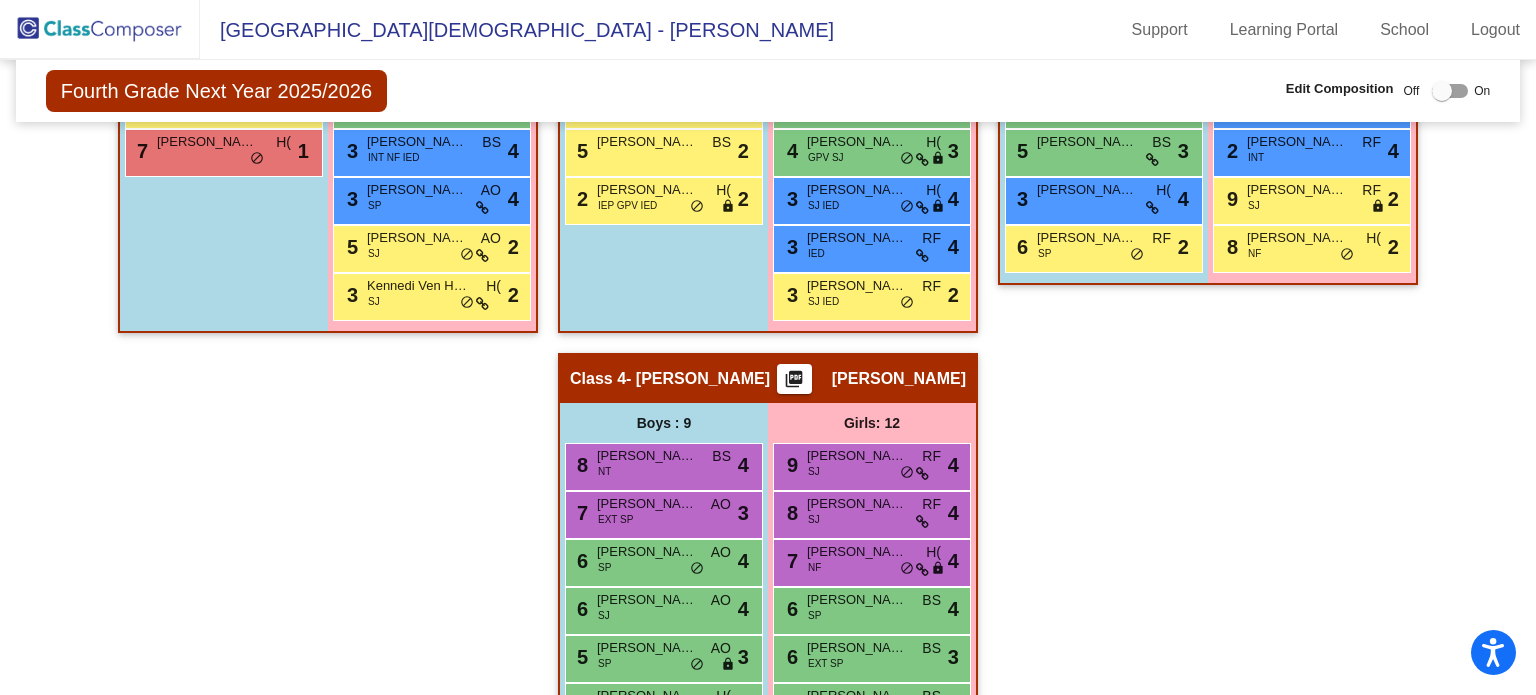 scroll, scrollTop: 898, scrollLeft: 0, axis: vertical 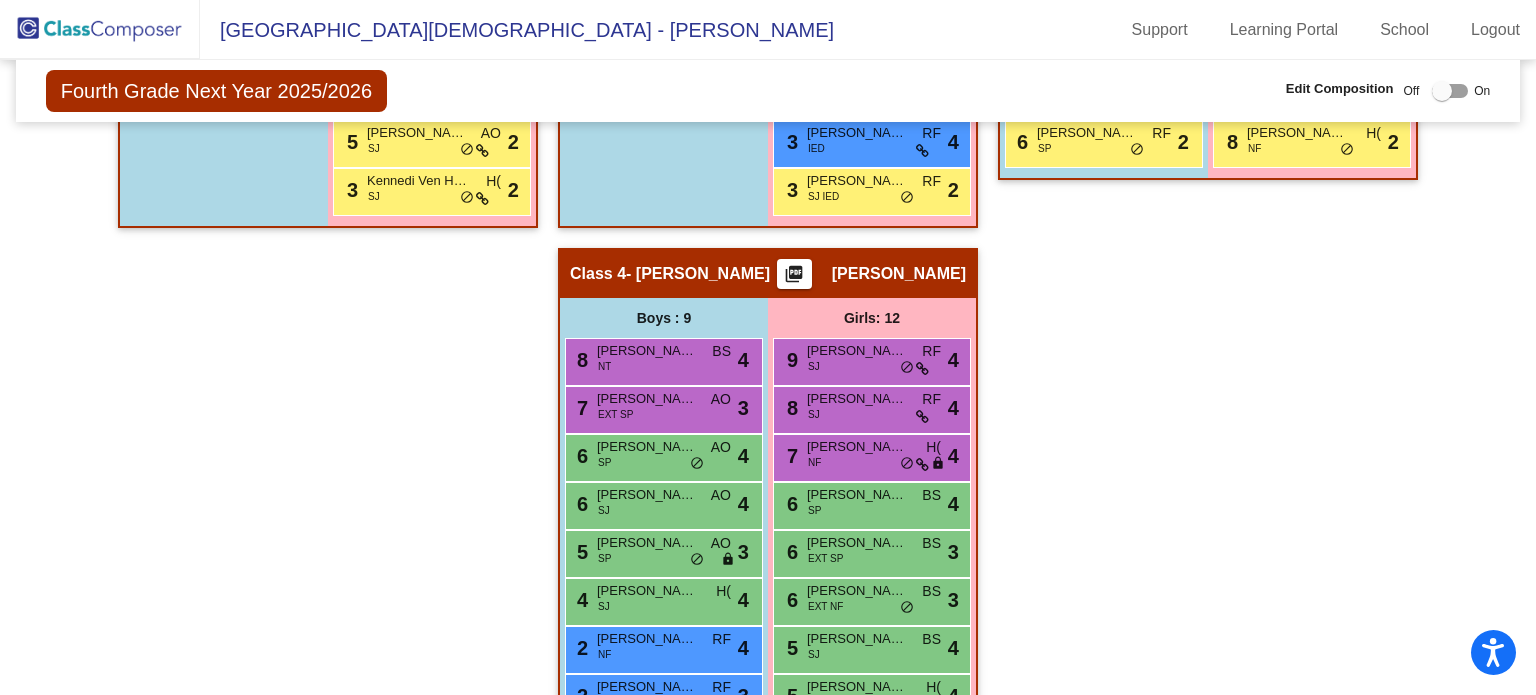 drag, startPoint x: 823, startPoint y: 403, endPoint x: 1036, endPoint y: 314, distance: 230.84627 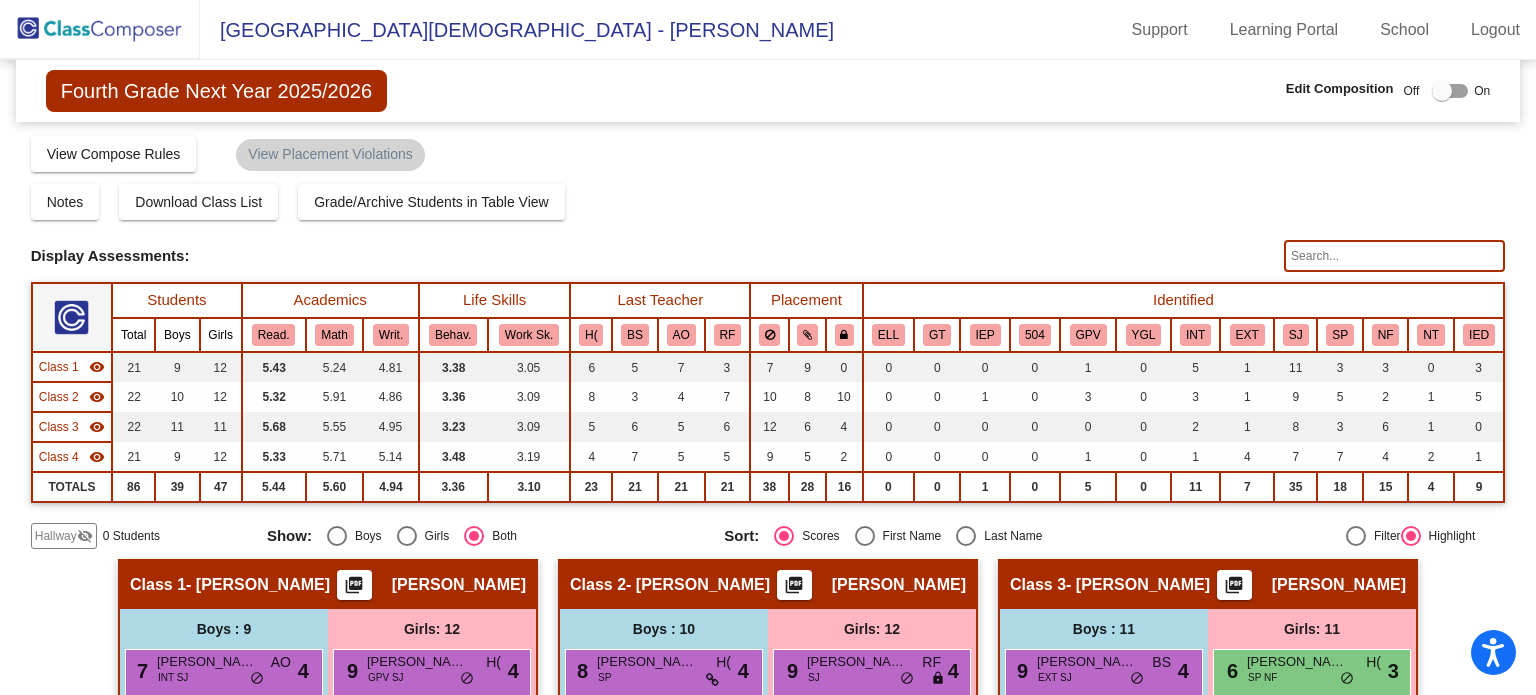 click at bounding box center (1442, 91) 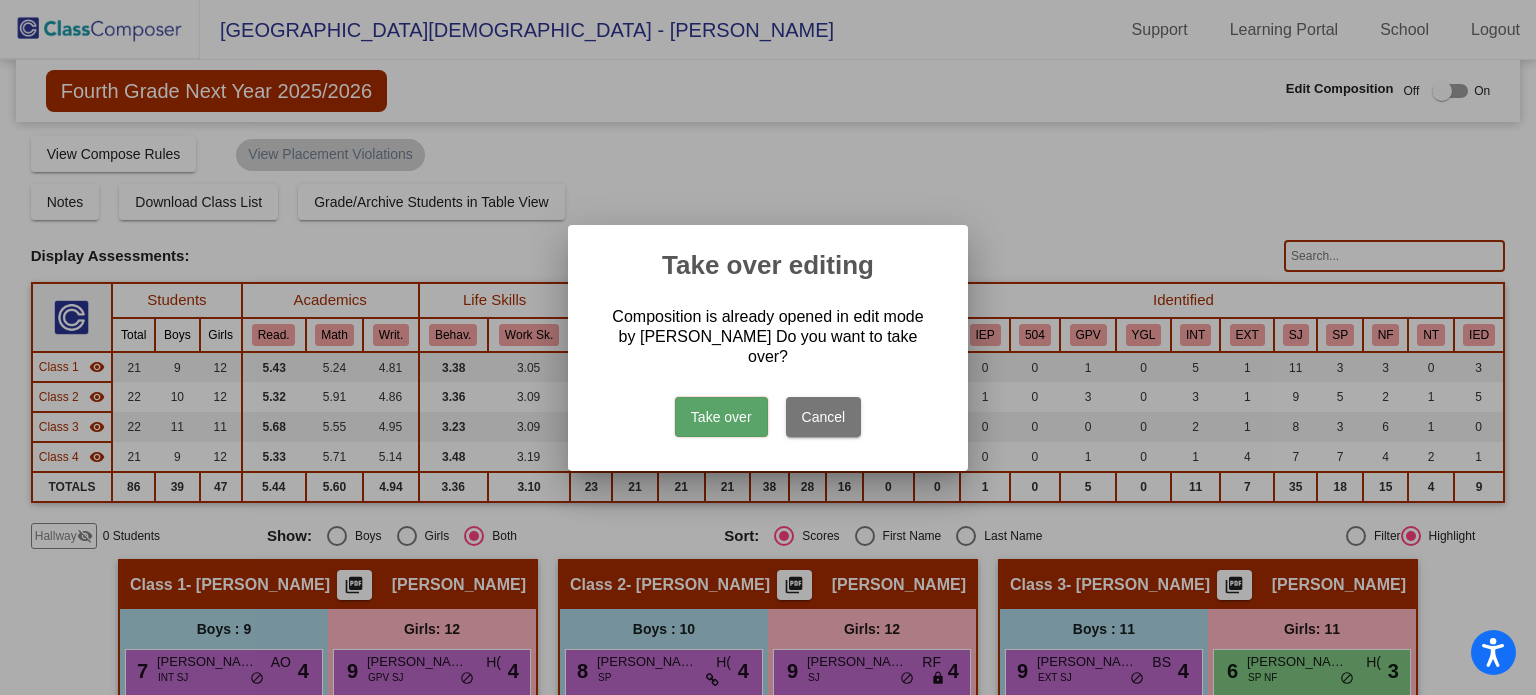 click on "Take over" at bounding box center [721, 417] 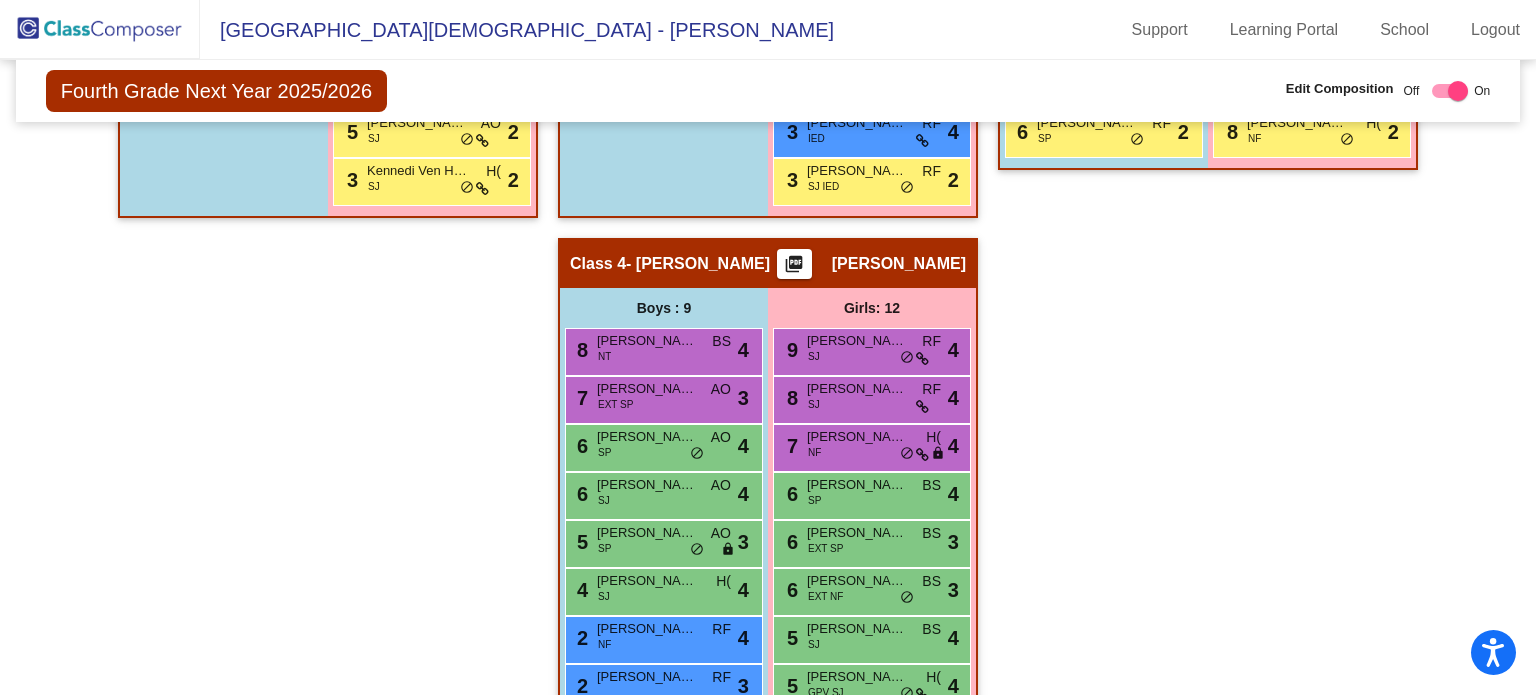 scroll, scrollTop: 1031, scrollLeft: 0, axis: vertical 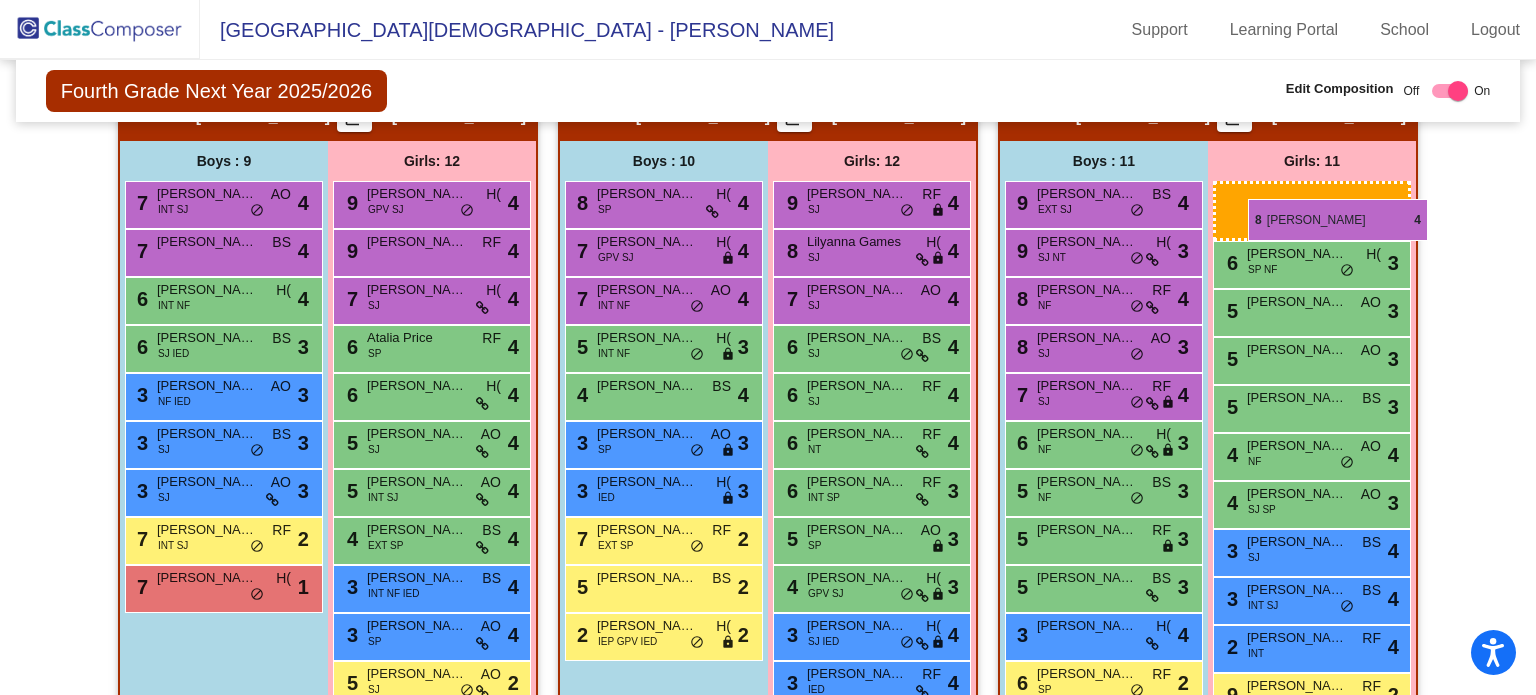 drag, startPoint x: 812, startPoint y: 381, endPoint x: 1248, endPoint y: 199, distance: 472.46164 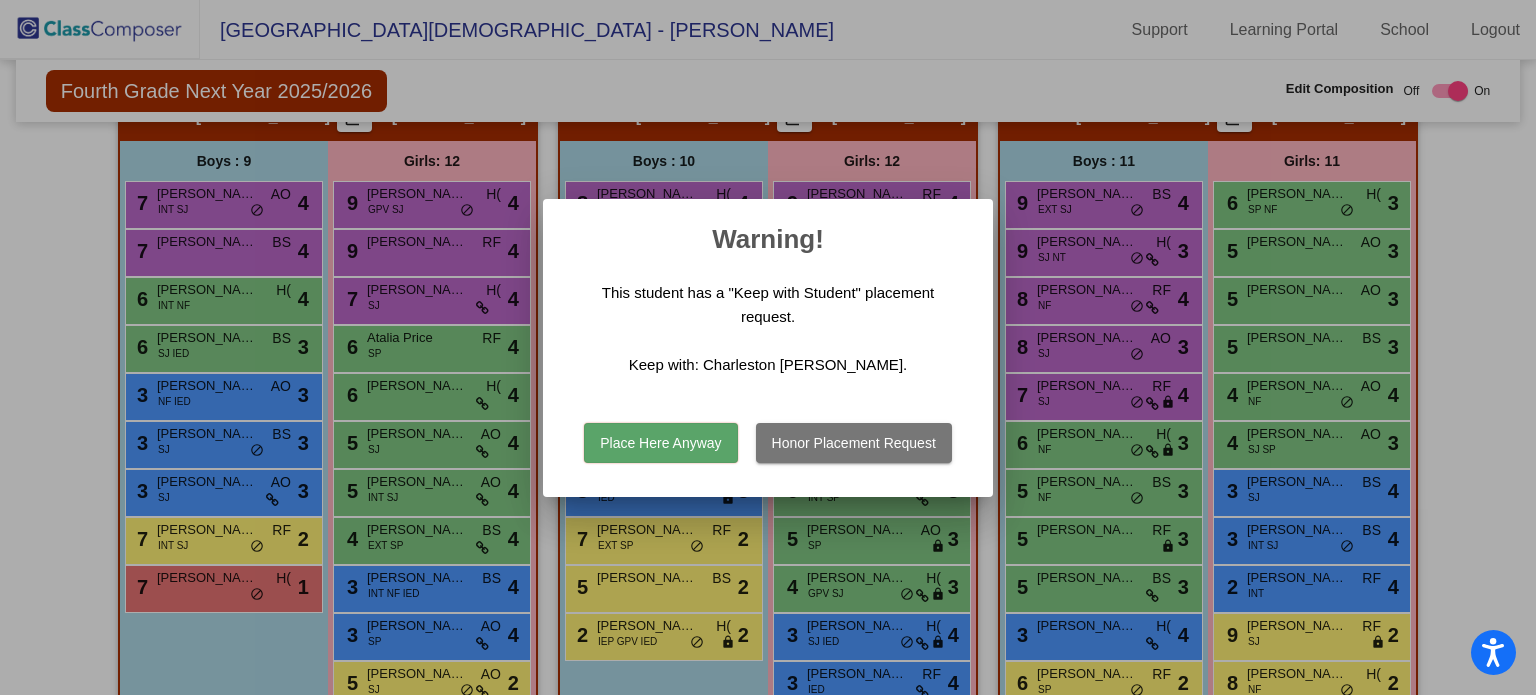click on "Place Here Anyway" at bounding box center [660, 443] 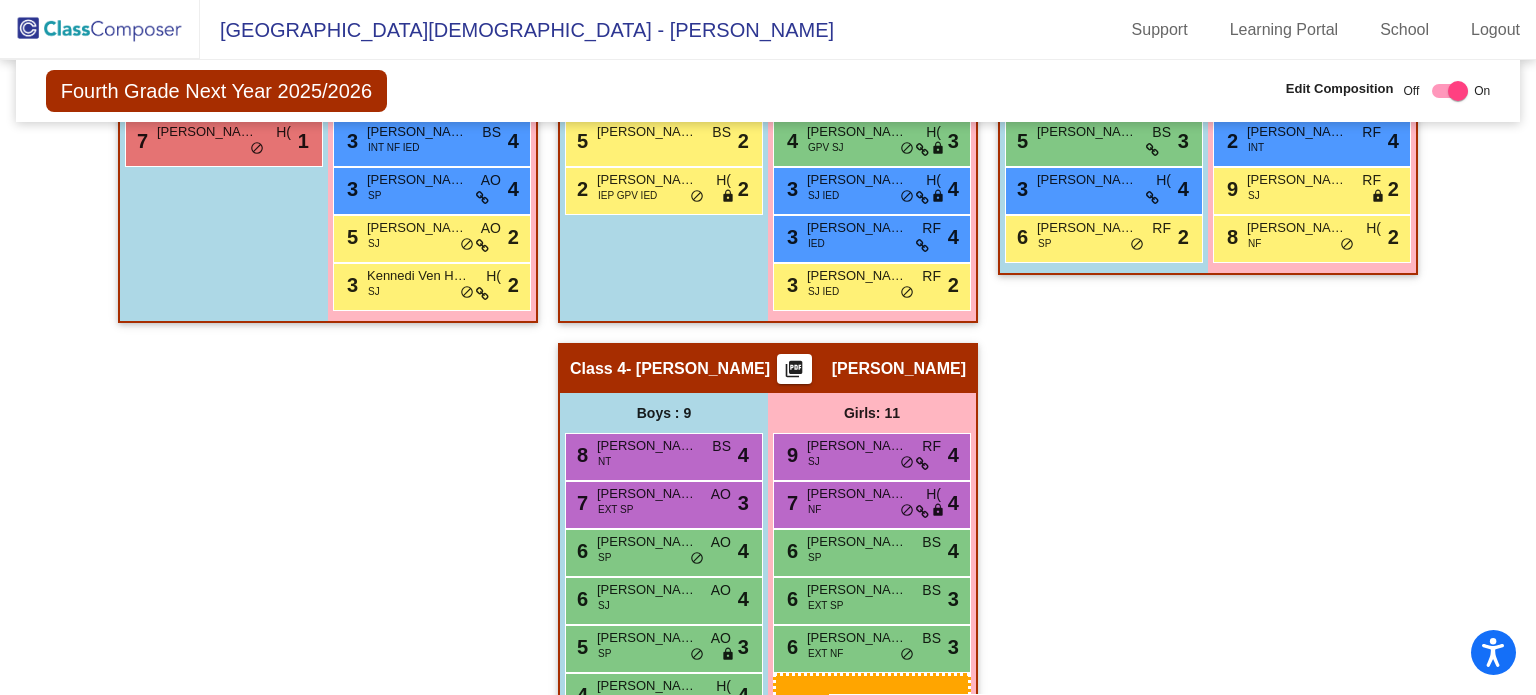 scroll, scrollTop: 914, scrollLeft: 0, axis: vertical 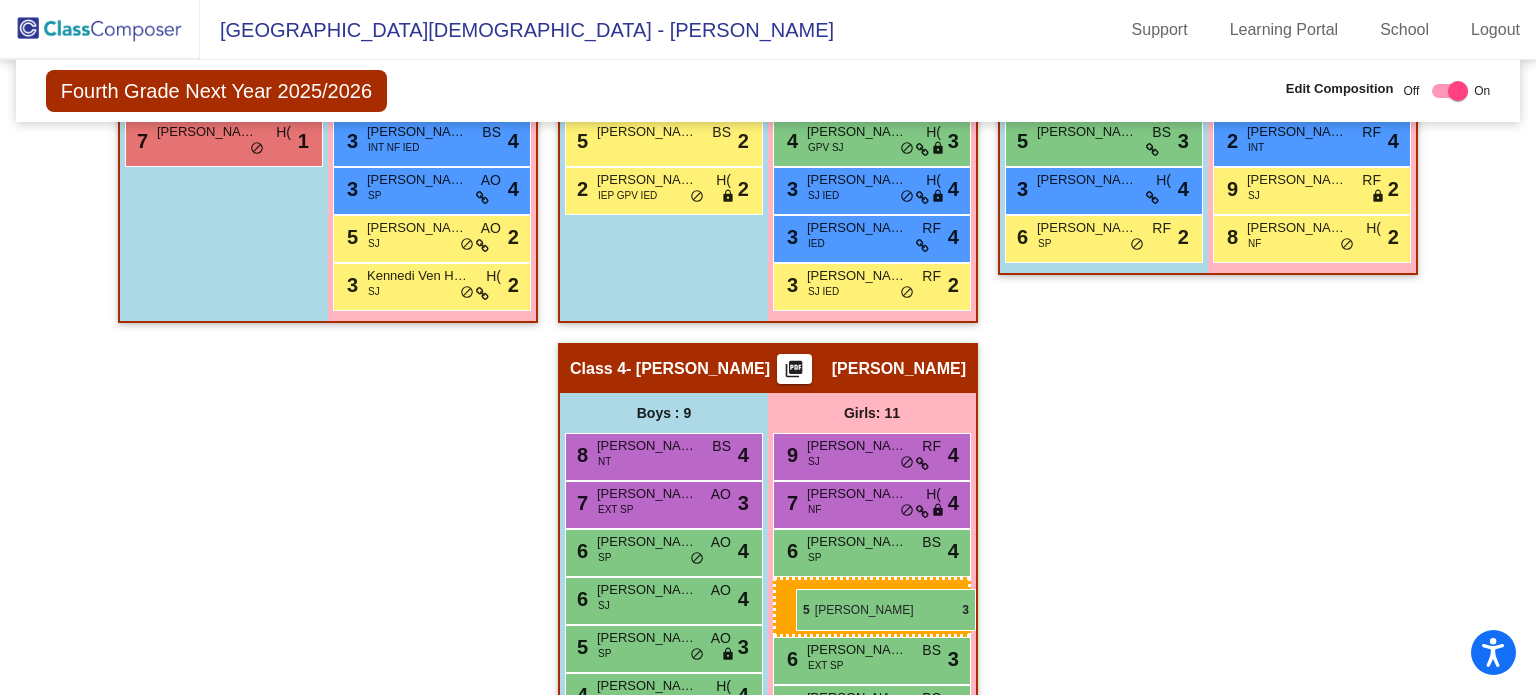 drag, startPoint x: 1288, startPoint y: 392, endPoint x: 796, endPoint y: 589, distance: 529.97455 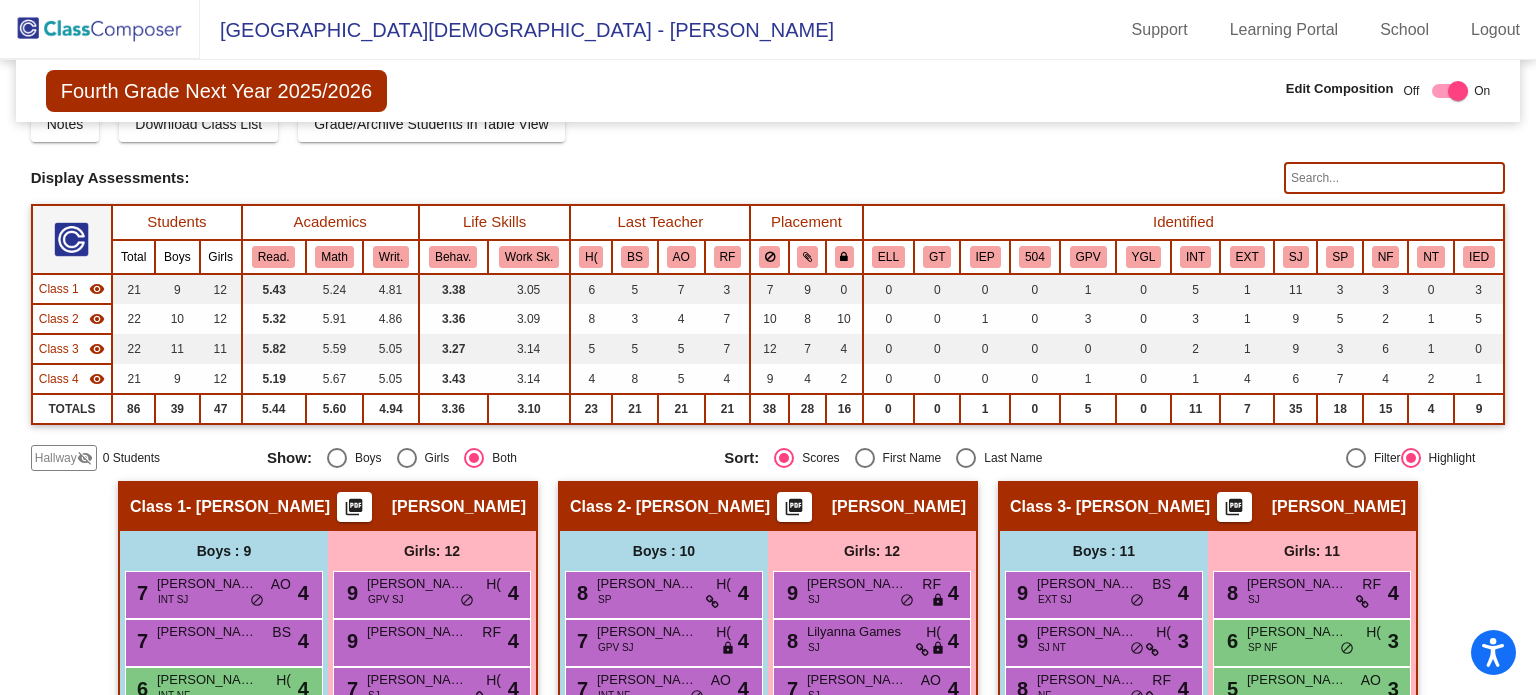 scroll, scrollTop: 73, scrollLeft: 0, axis: vertical 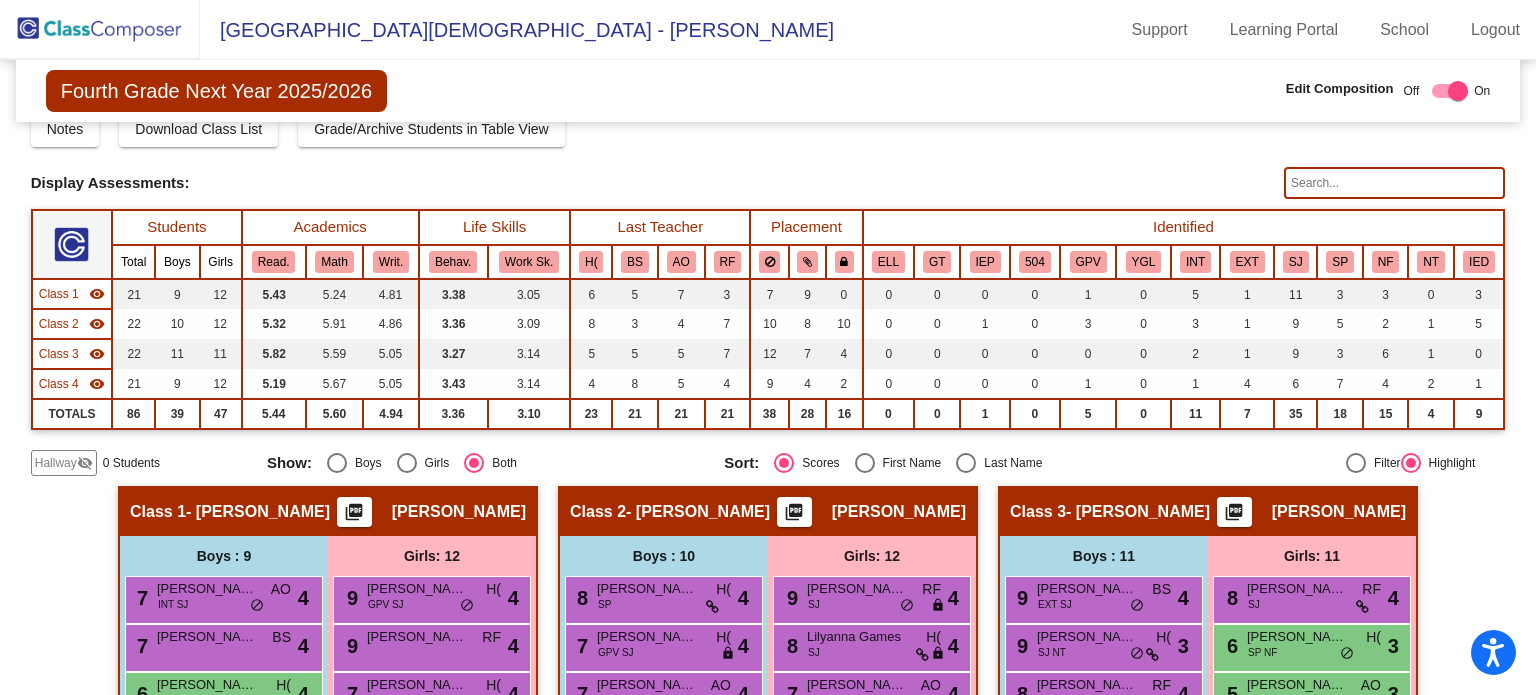 click 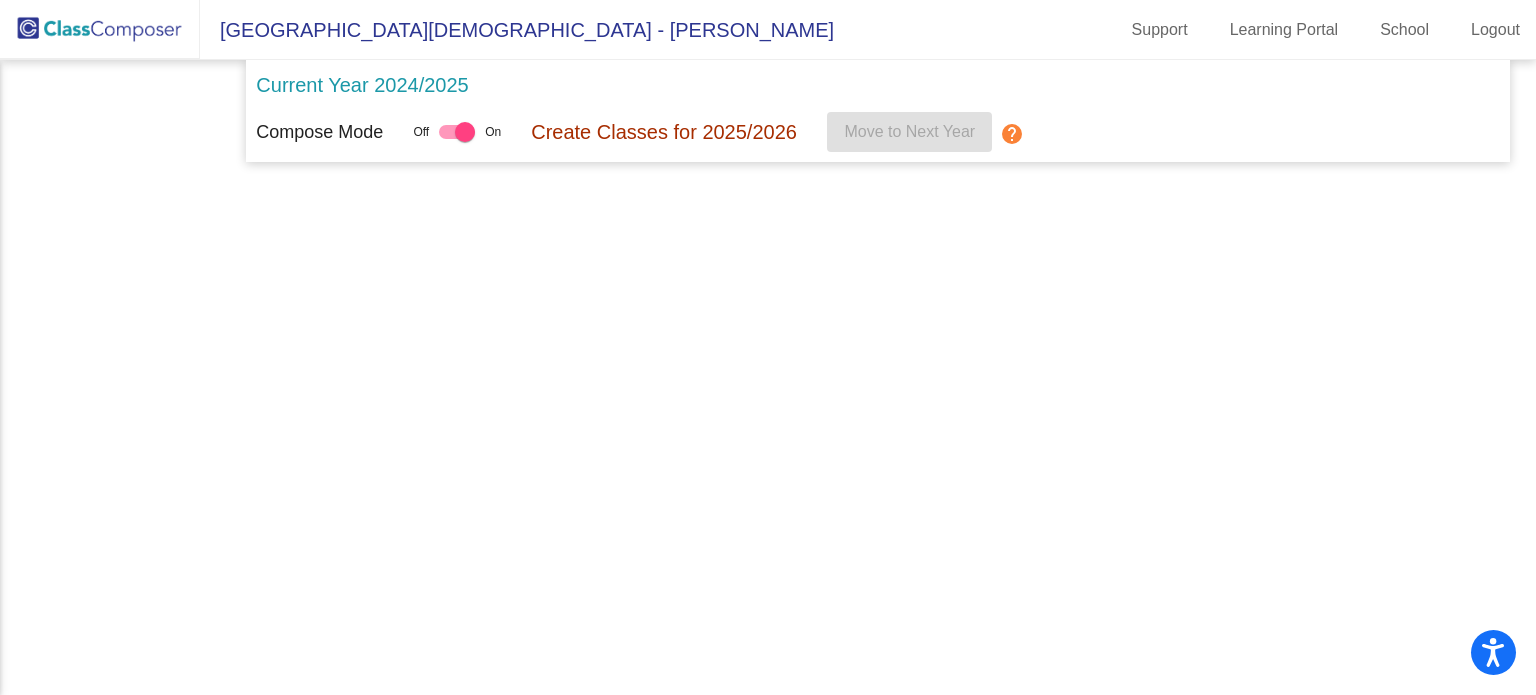 scroll, scrollTop: 0, scrollLeft: 0, axis: both 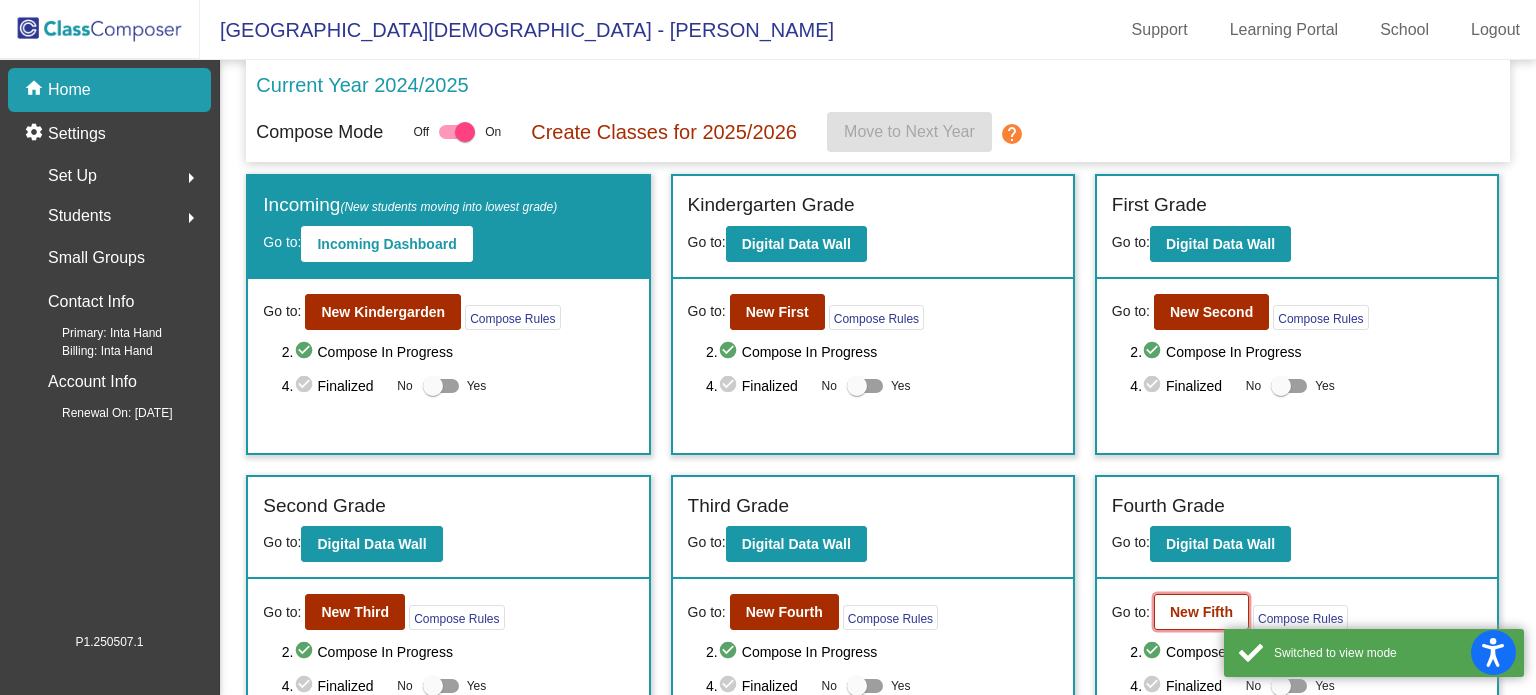 click on "New Fifth" 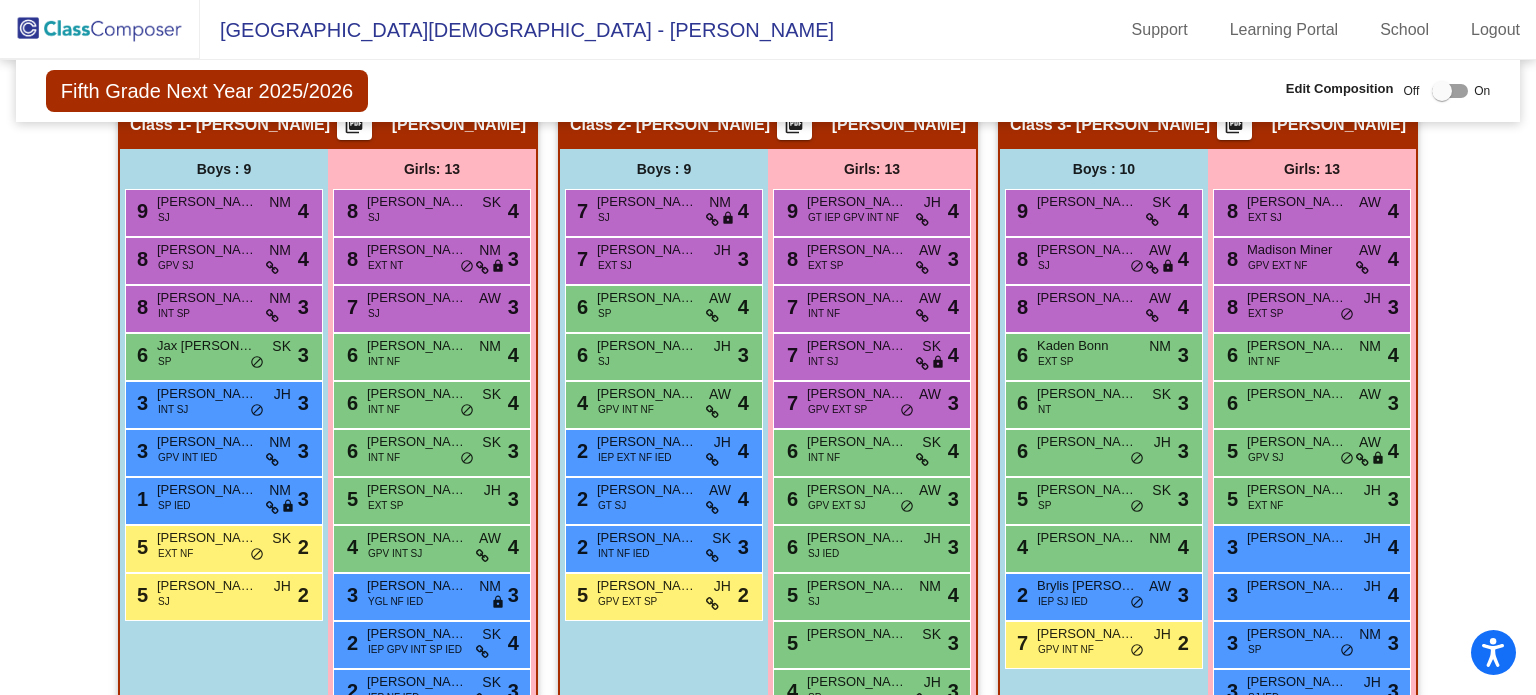 scroll, scrollTop: 472, scrollLeft: 0, axis: vertical 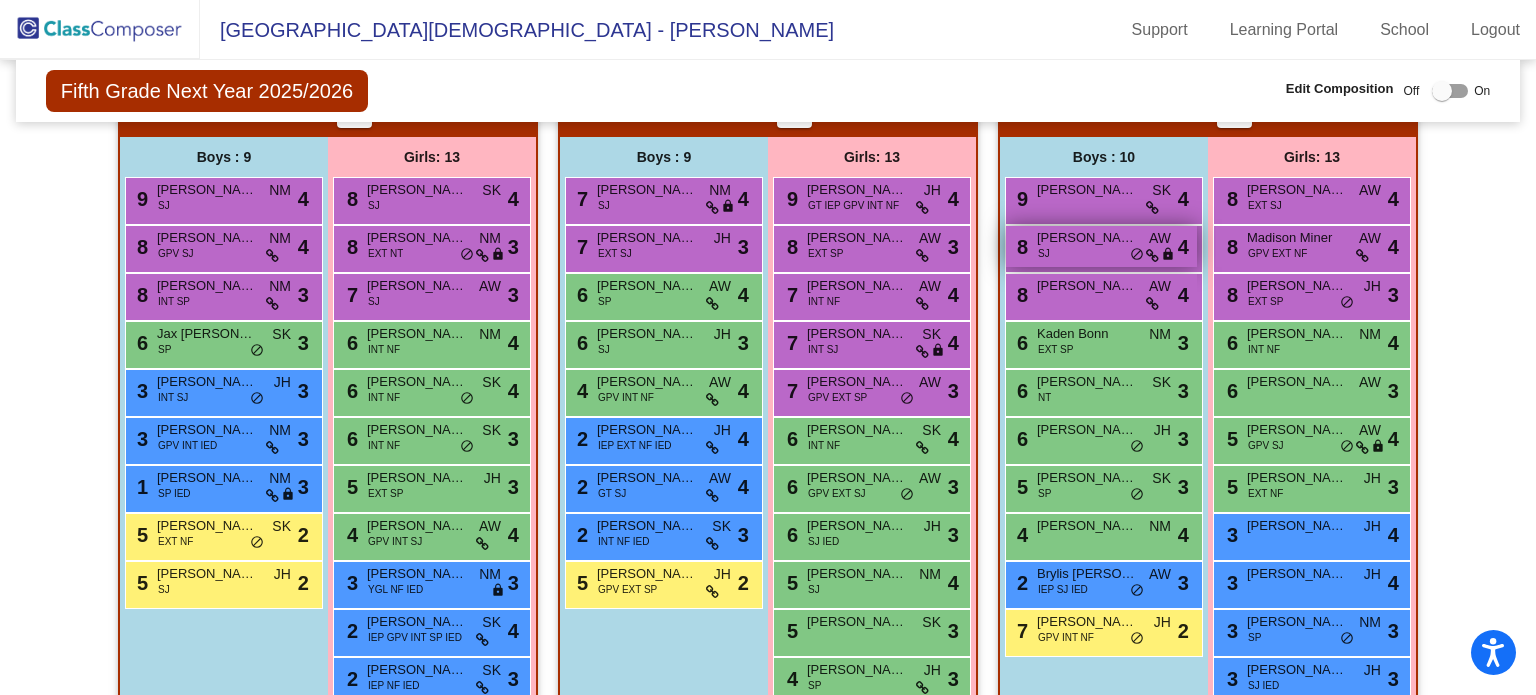 click on "[PERSON_NAME]" at bounding box center (1087, 238) 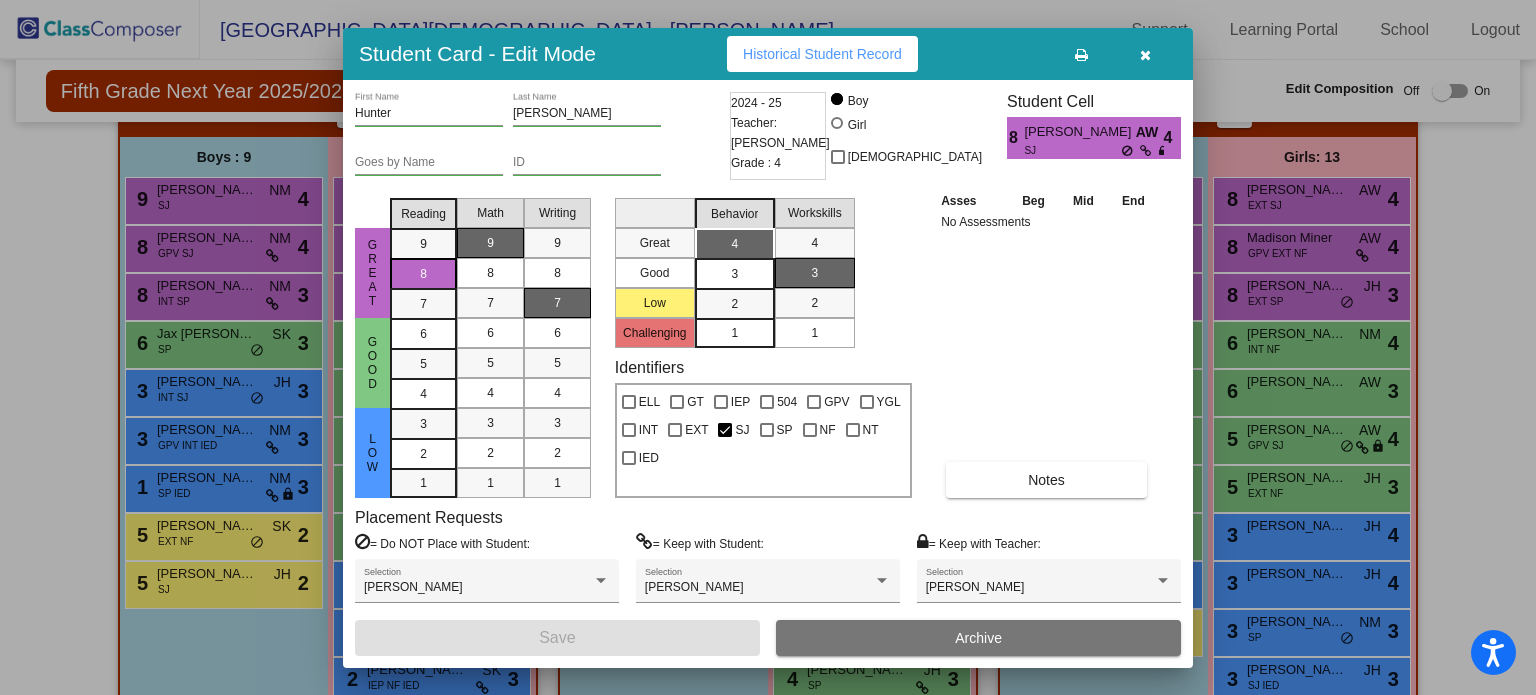 click at bounding box center [1145, 54] 